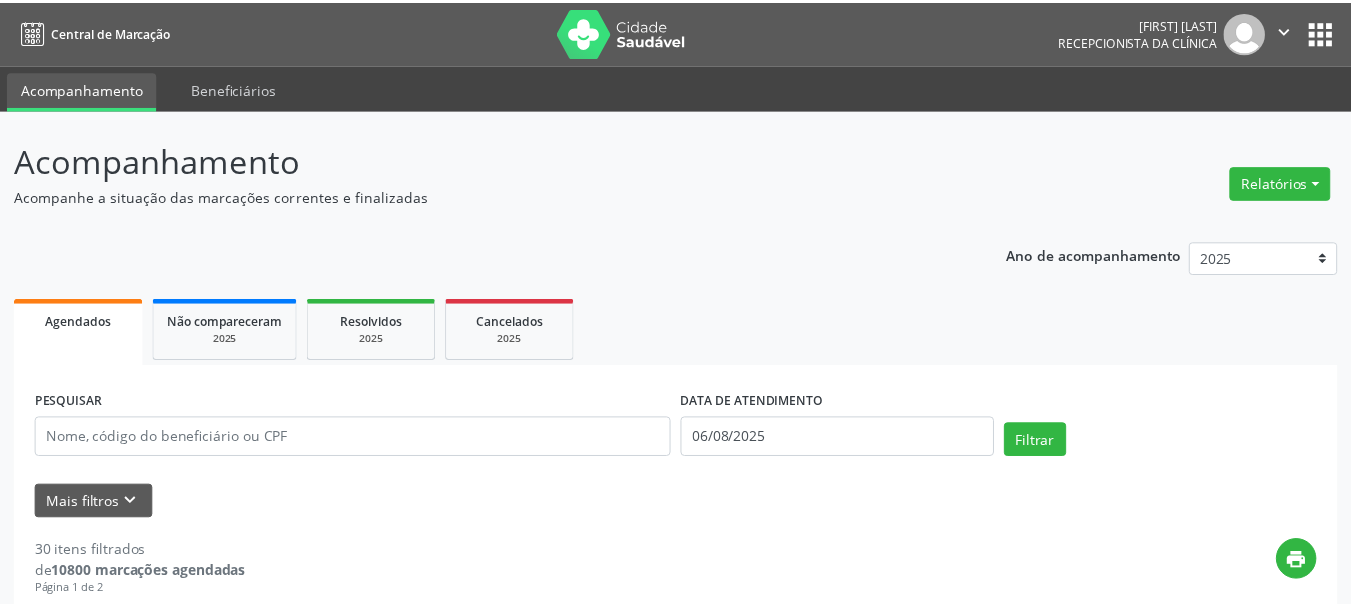 scroll, scrollTop: 0, scrollLeft: 0, axis: both 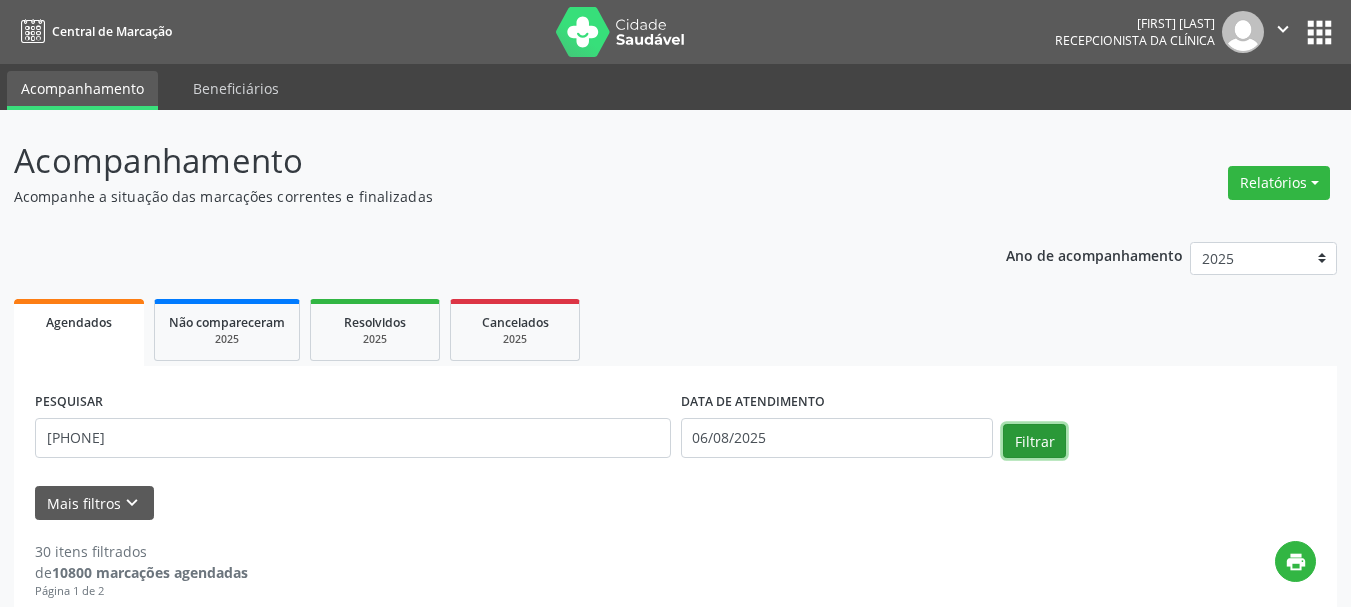 click on "Filtrar" at bounding box center [1034, 441] 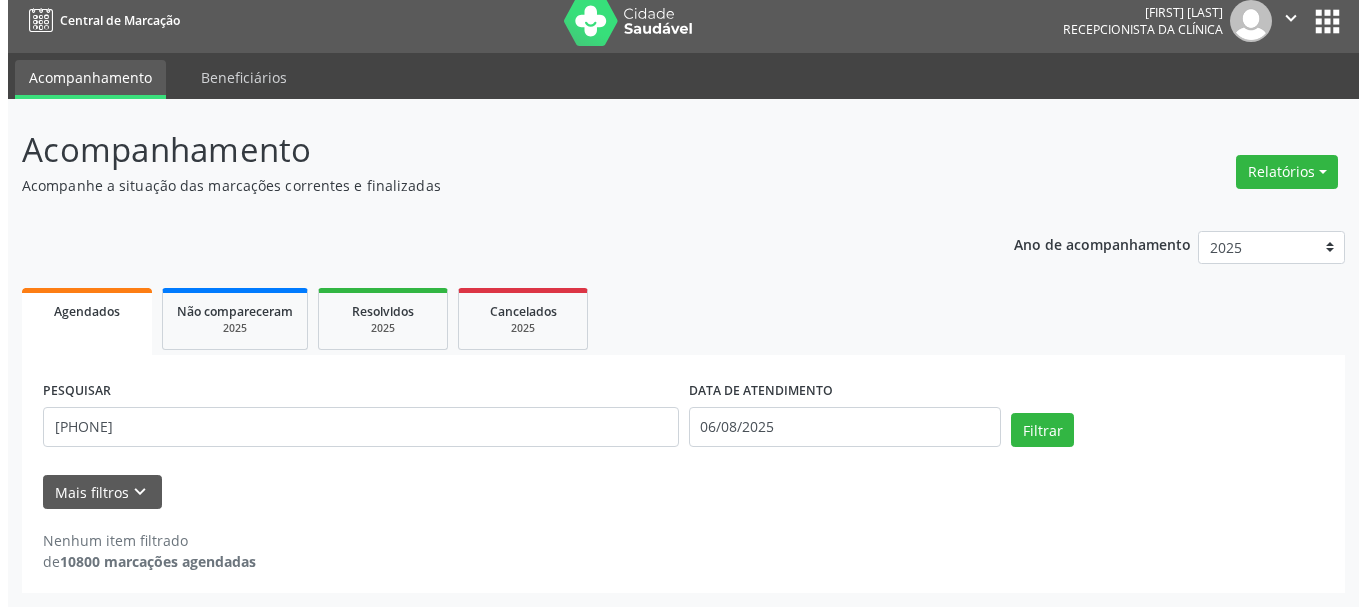 scroll, scrollTop: 11, scrollLeft: 0, axis: vertical 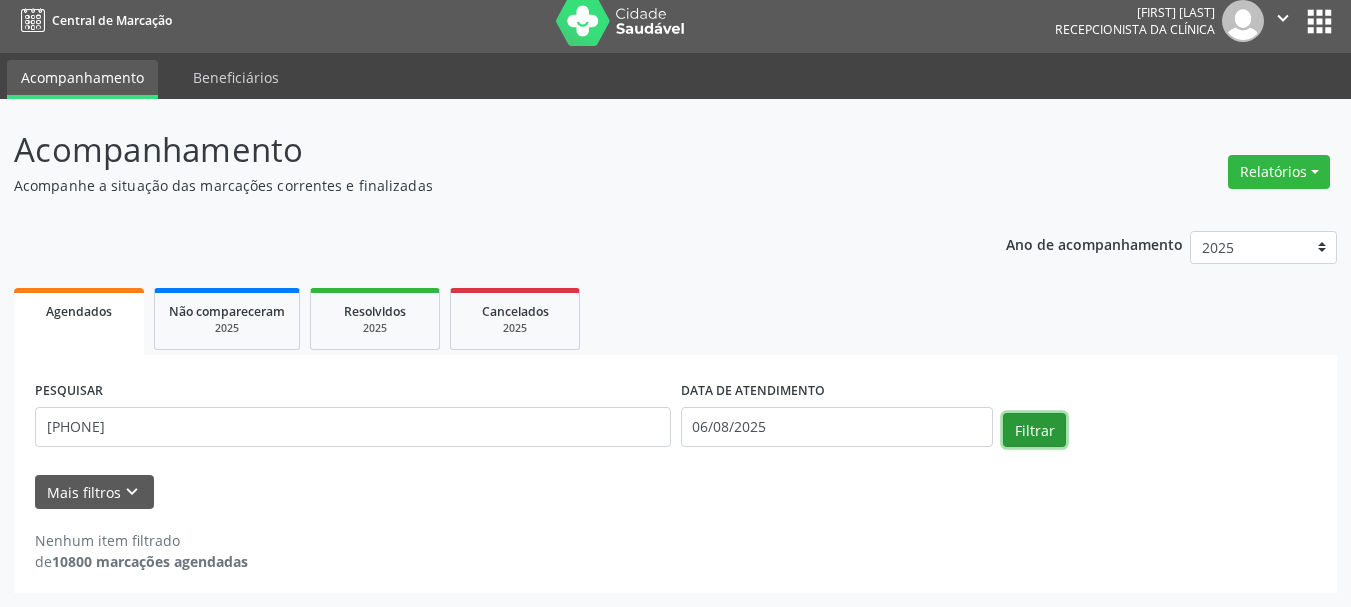 click on "Filtrar" at bounding box center [1034, 430] 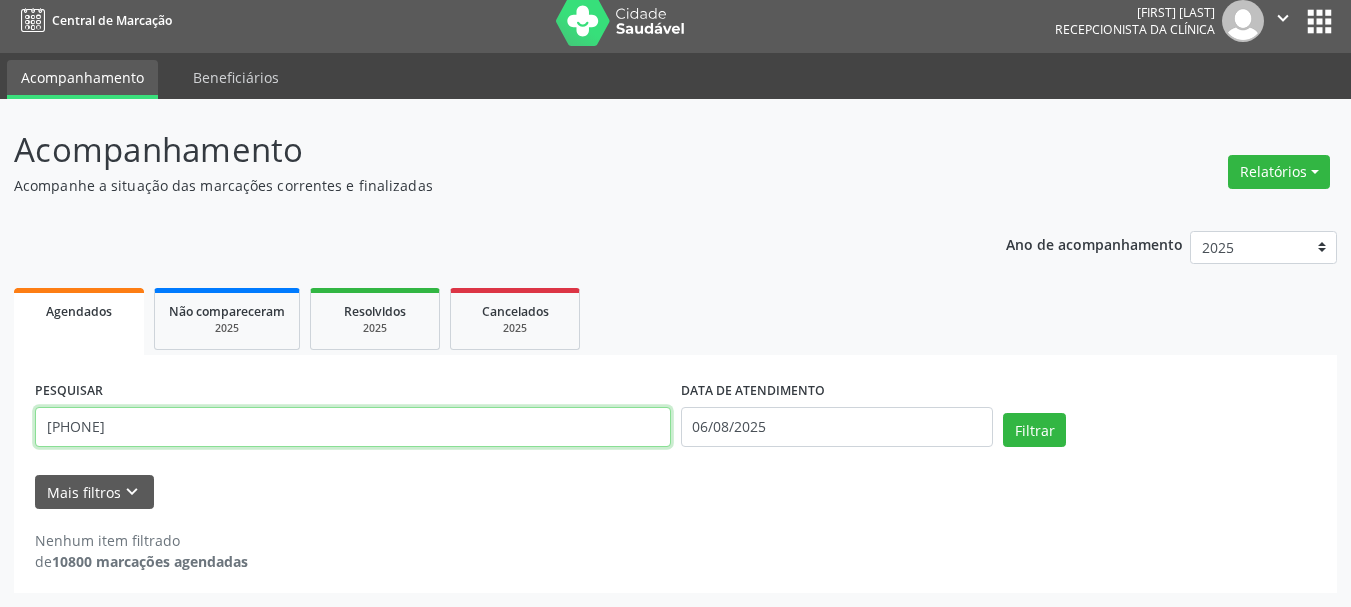 drag, startPoint x: 161, startPoint y: 423, endPoint x: 30, endPoint y: 425, distance: 131.01526 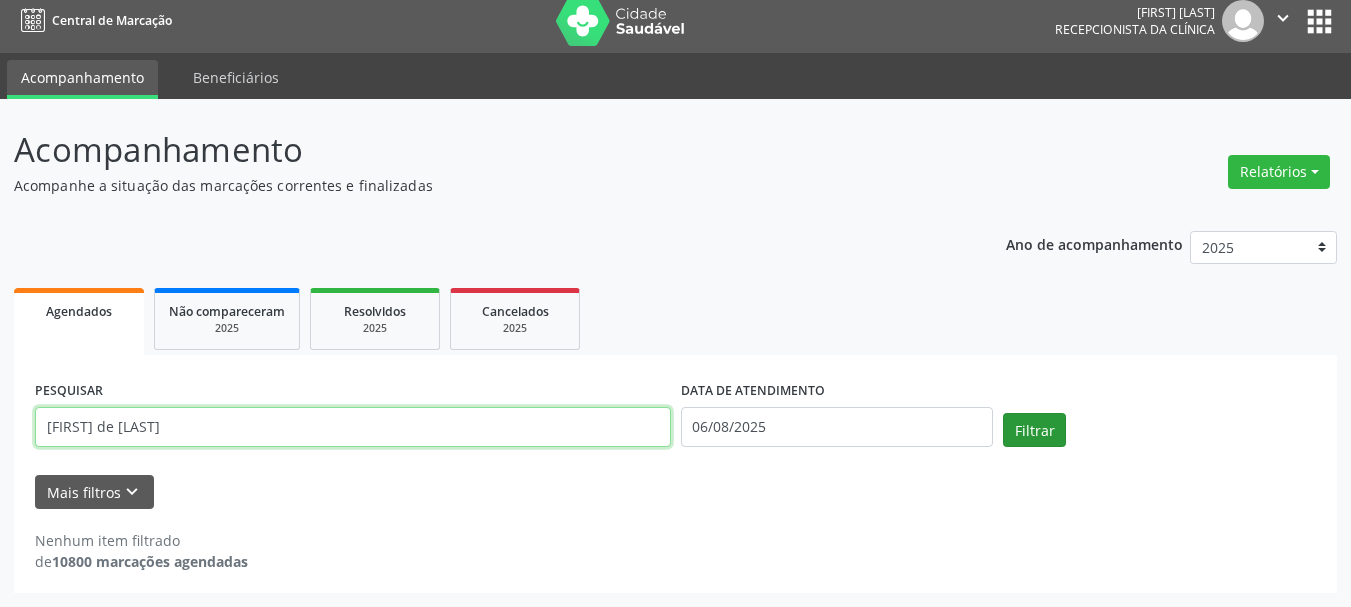 type on "[FIRST] de [LAST]" 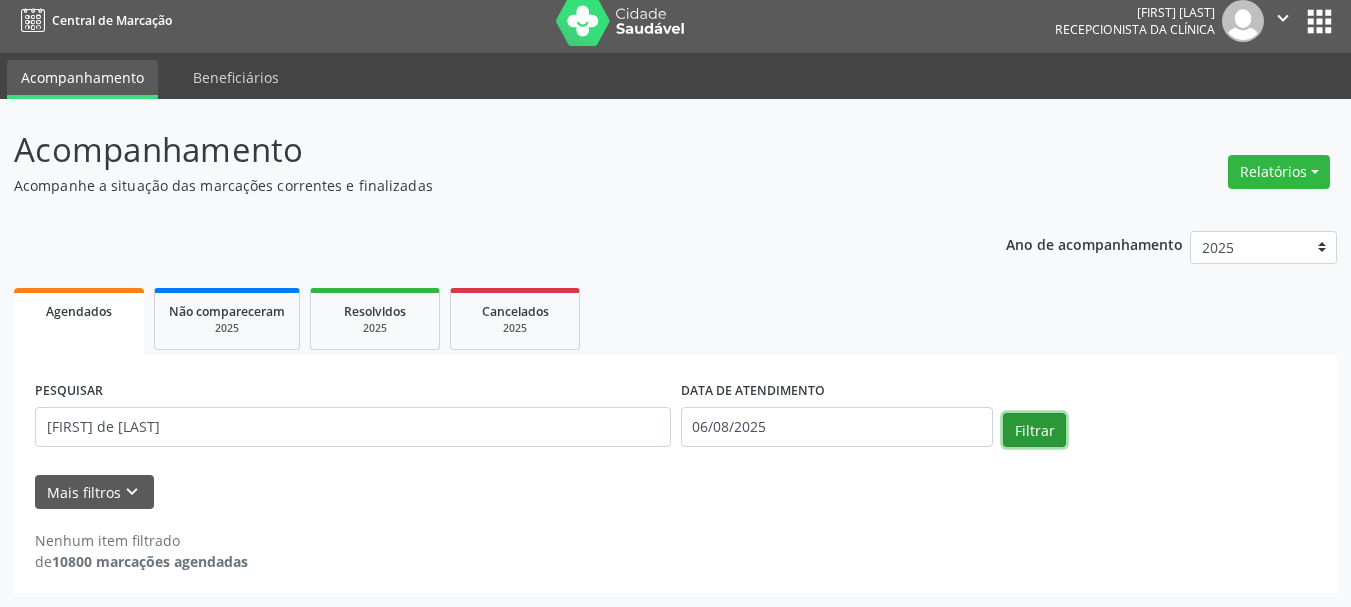 click on "Filtrar" at bounding box center (1034, 430) 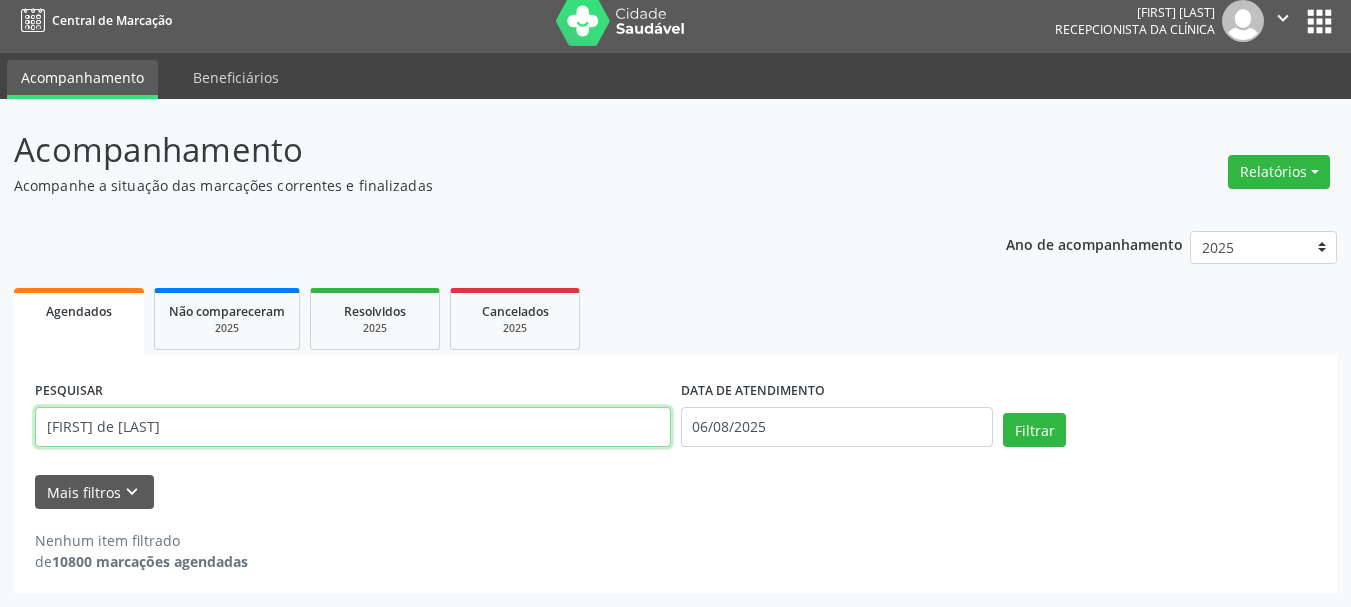 drag, startPoint x: 190, startPoint y: 435, endPoint x: 0, endPoint y: 515, distance: 206.15529 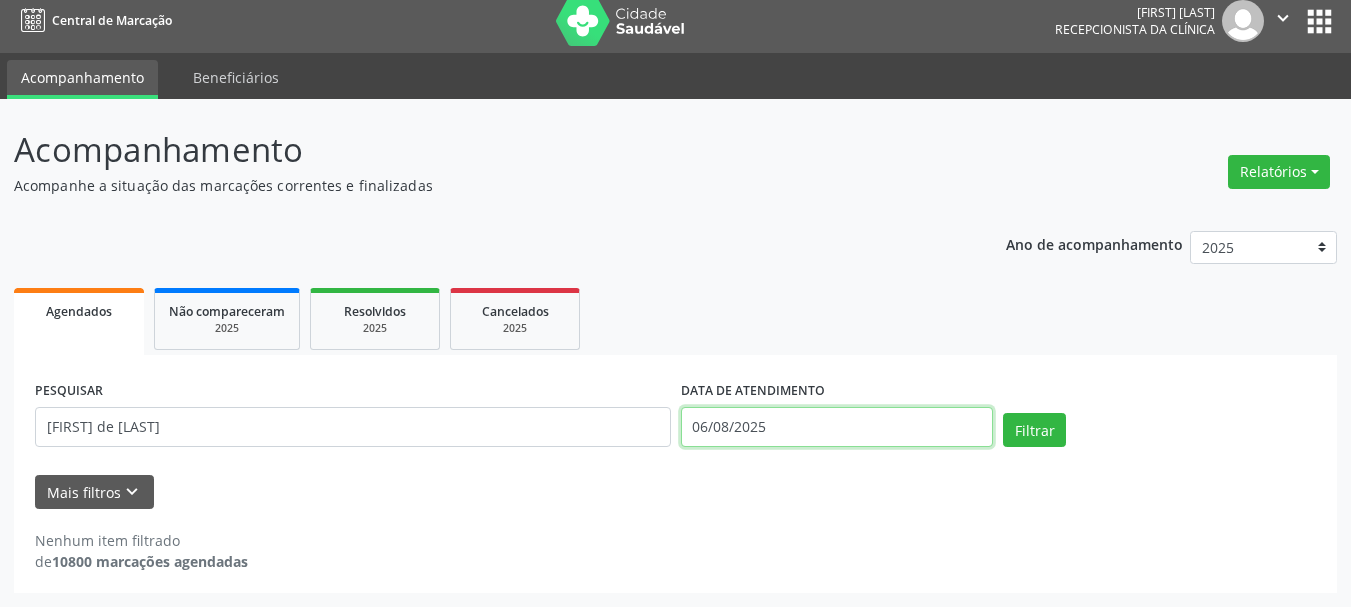 click on "06/08/2025" at bounding box center (837, 427) 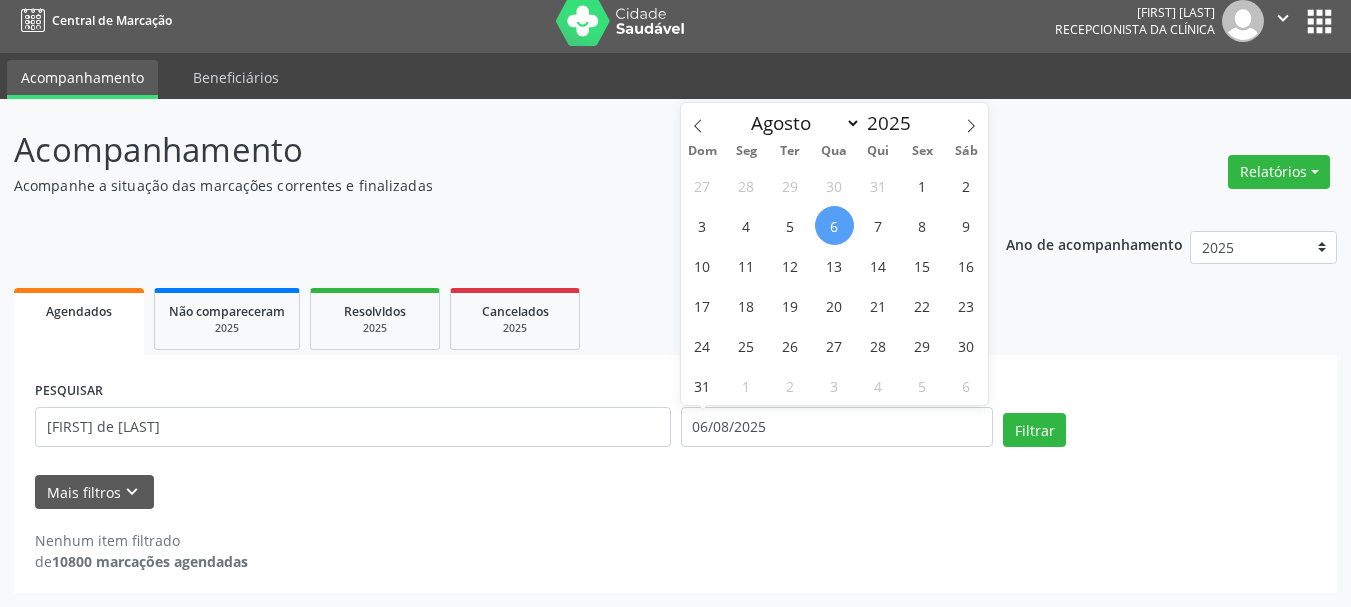 click on "6" at bounding box center [834, 225] 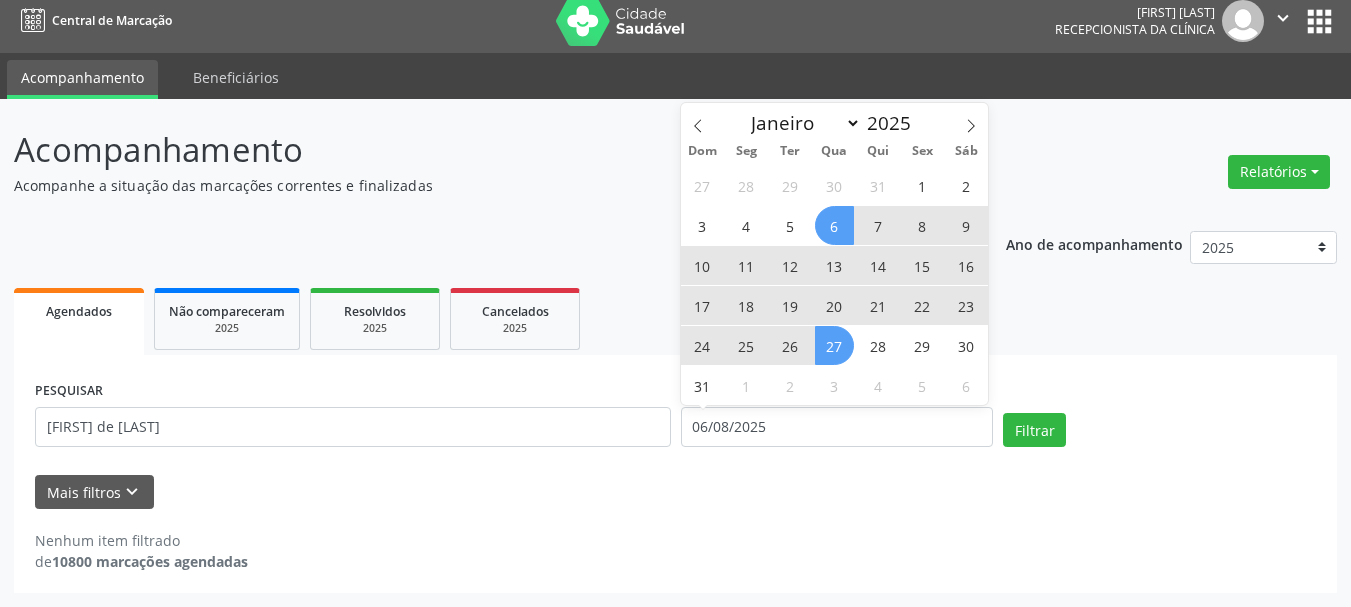click on "27" at bounding box center (834, 345) 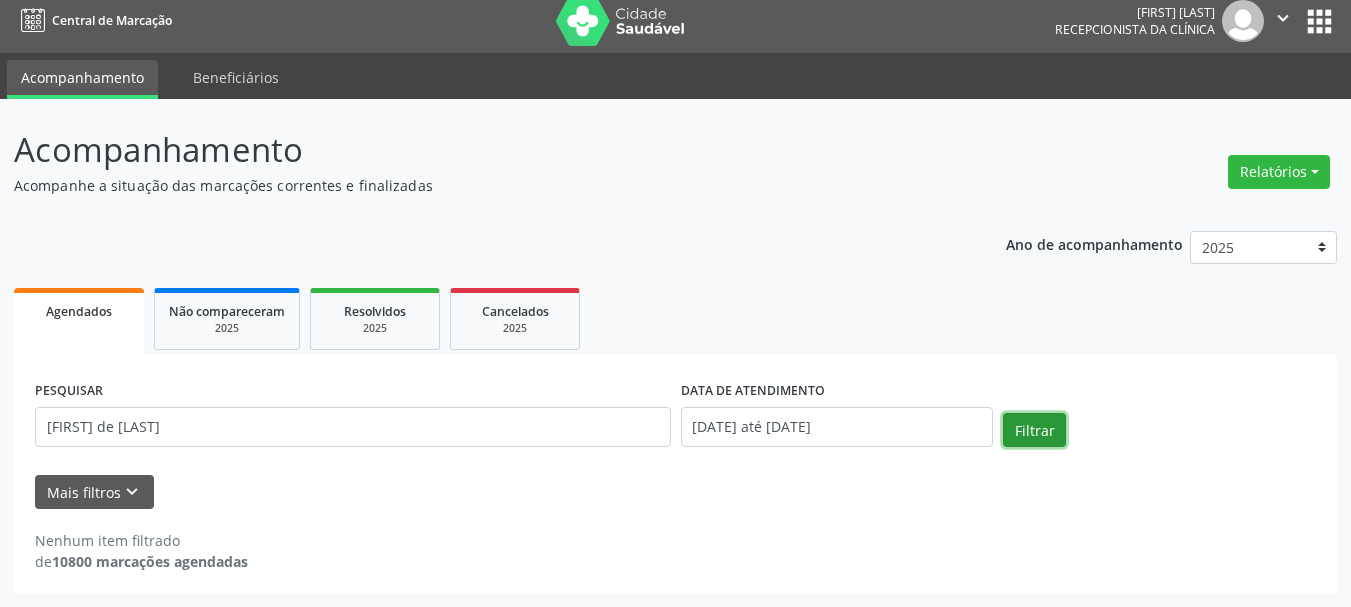 click on "Filtrar" at bounding box center (1034, 430) 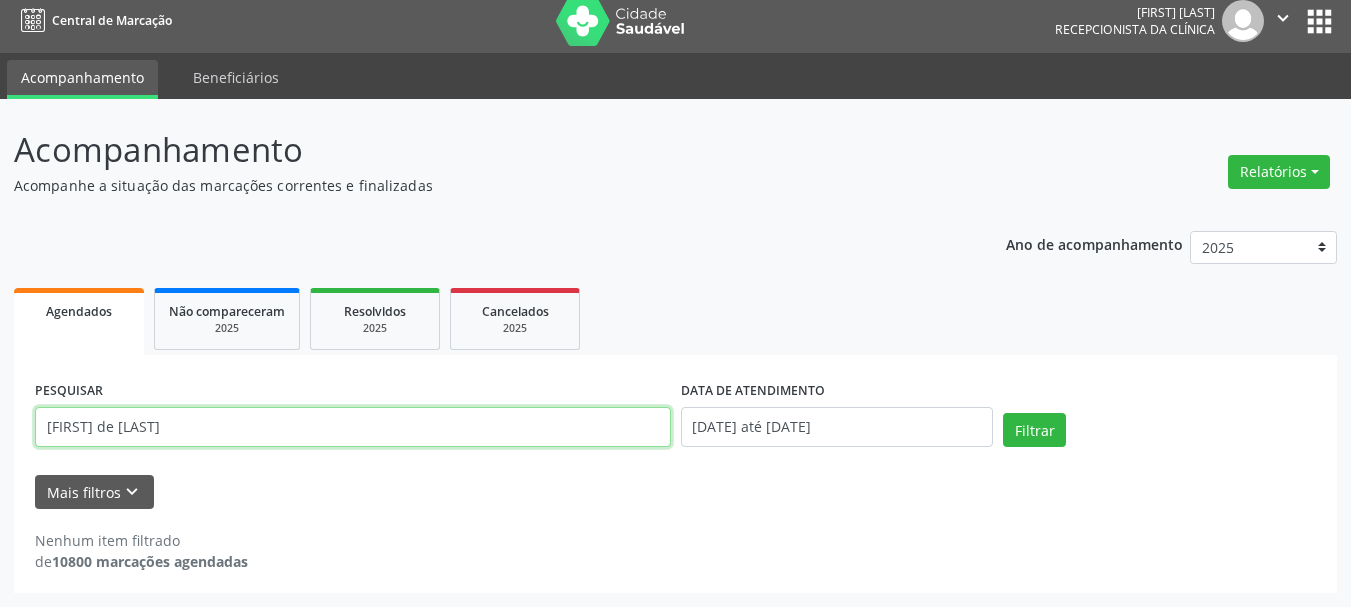 drag, startPoint x: 239, startPoint y: 440, endPoint x: 0, endPoint y: 466, distance: 240.41006 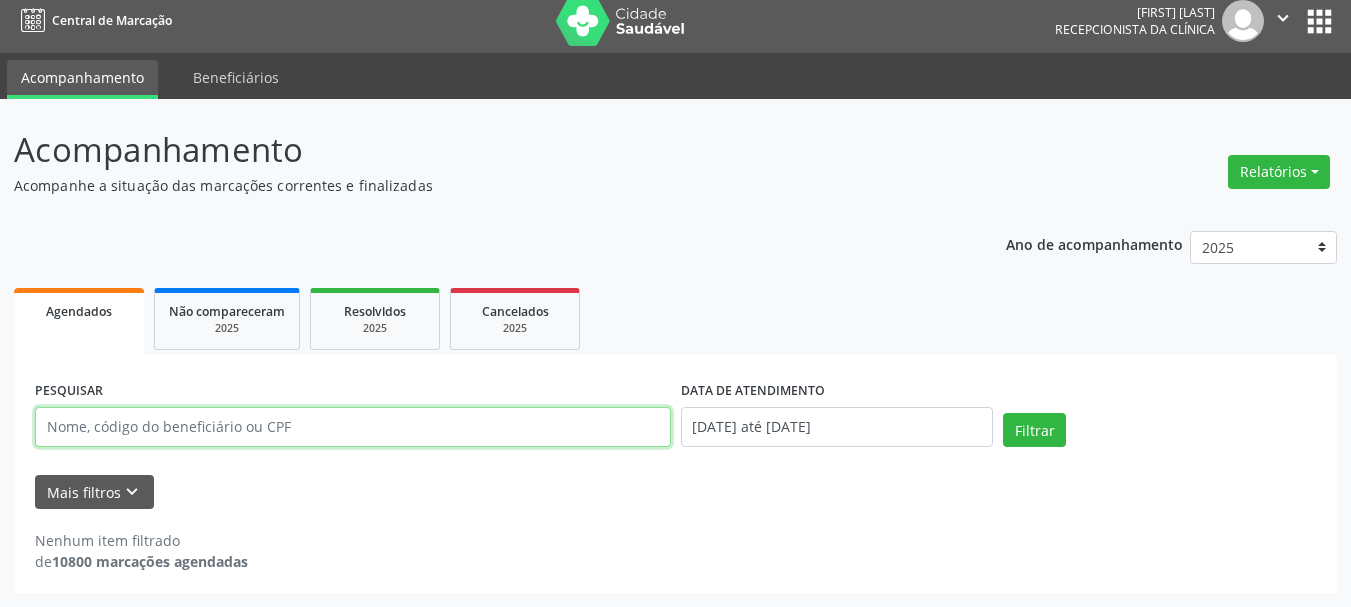 paste on "[PHONE]" 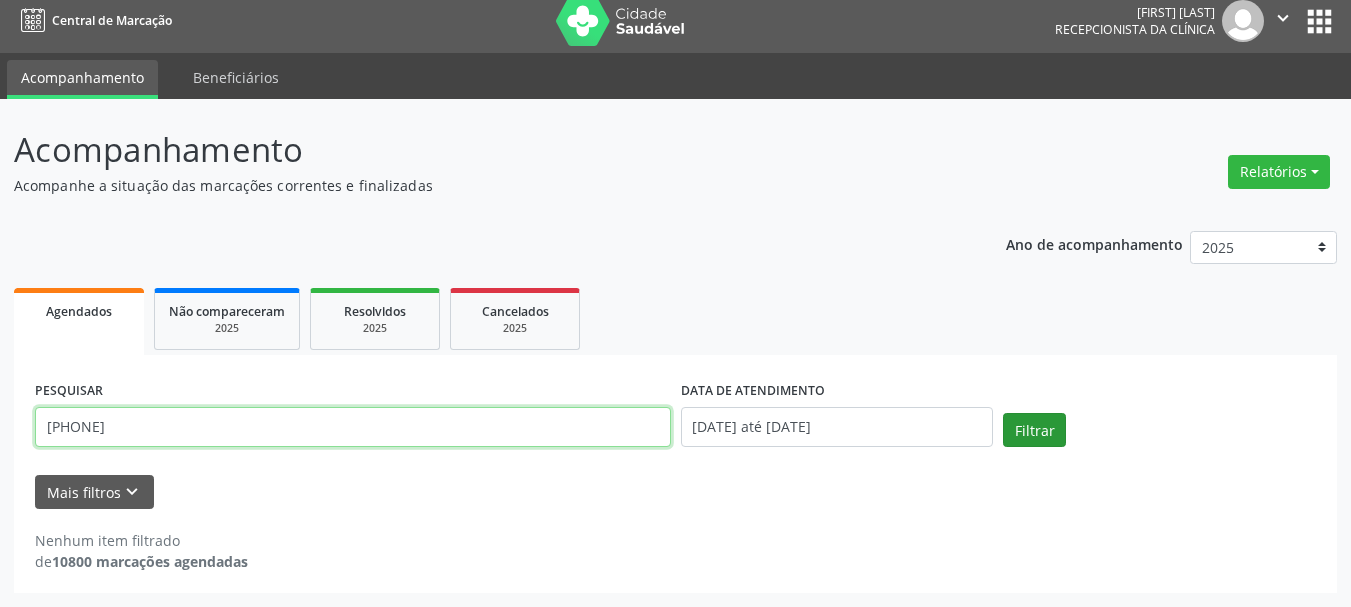 type on "[PHONE]" 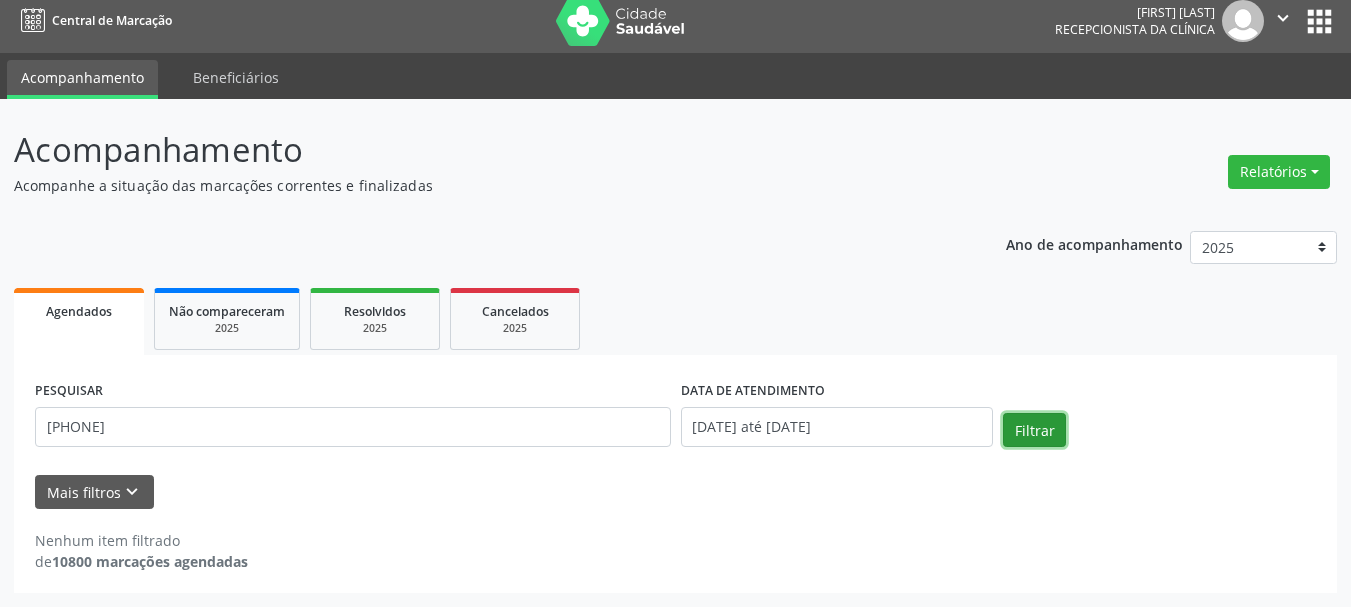click on "Filtrar" at bounding box center (1034, 430) 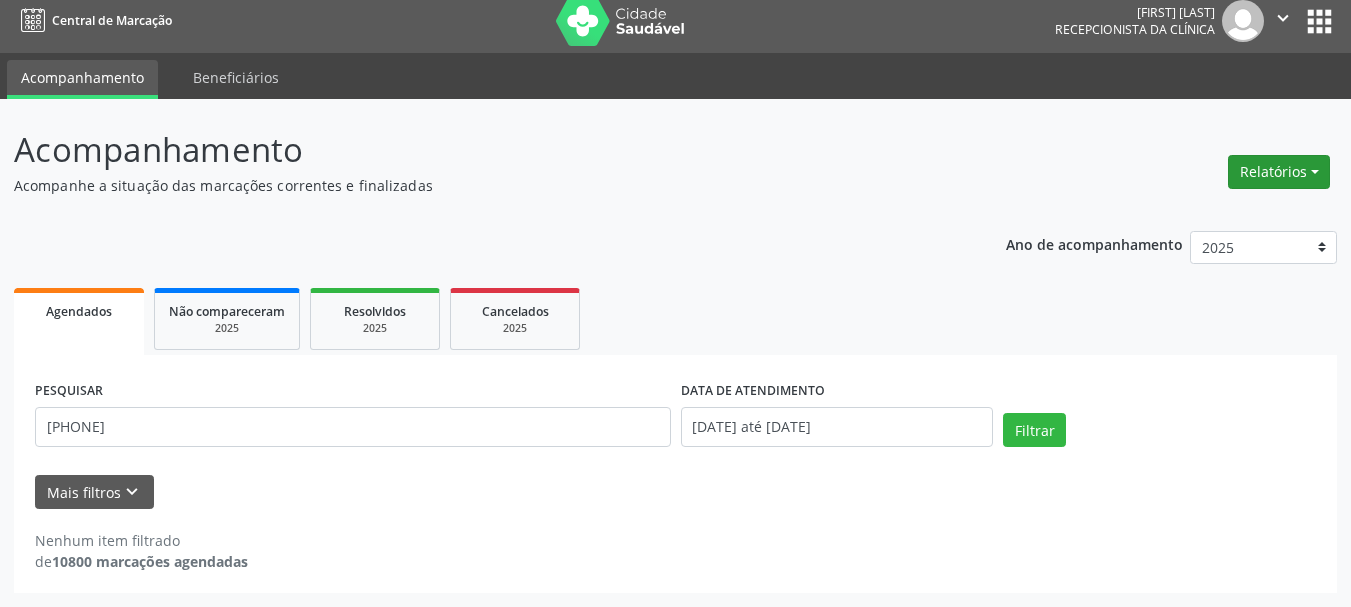 click on "Relatórios" at bounding box center [1279, 172] 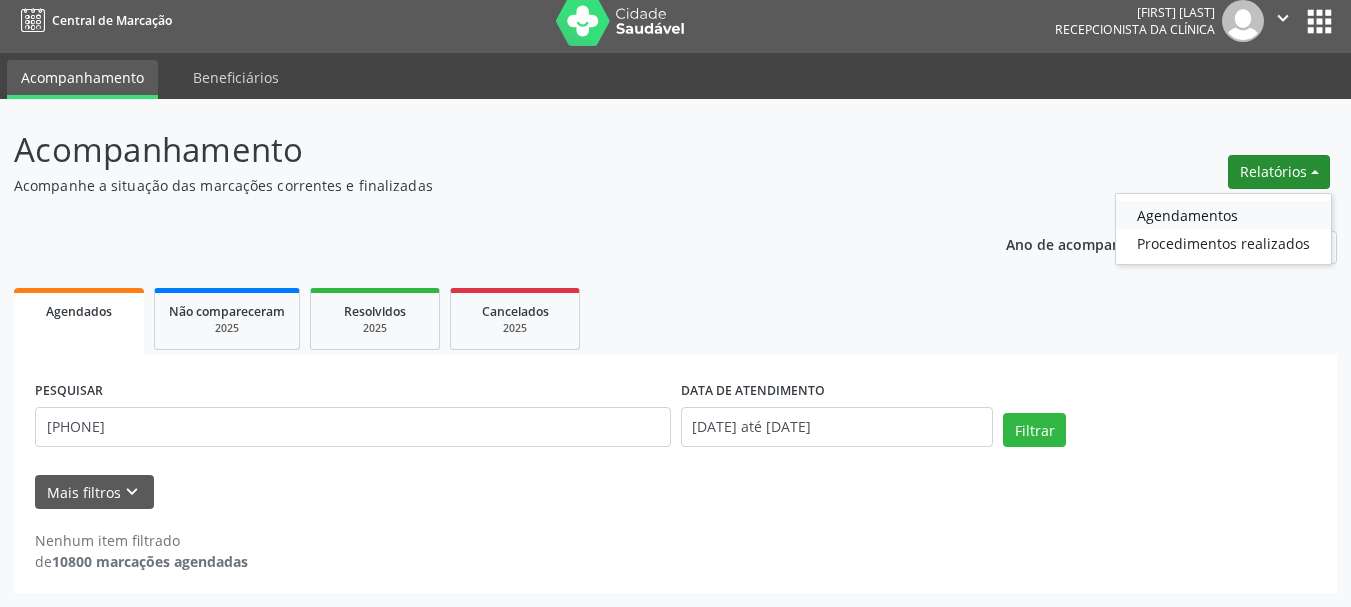 click on "Agendamentos" at bounding box center [1223, 215] 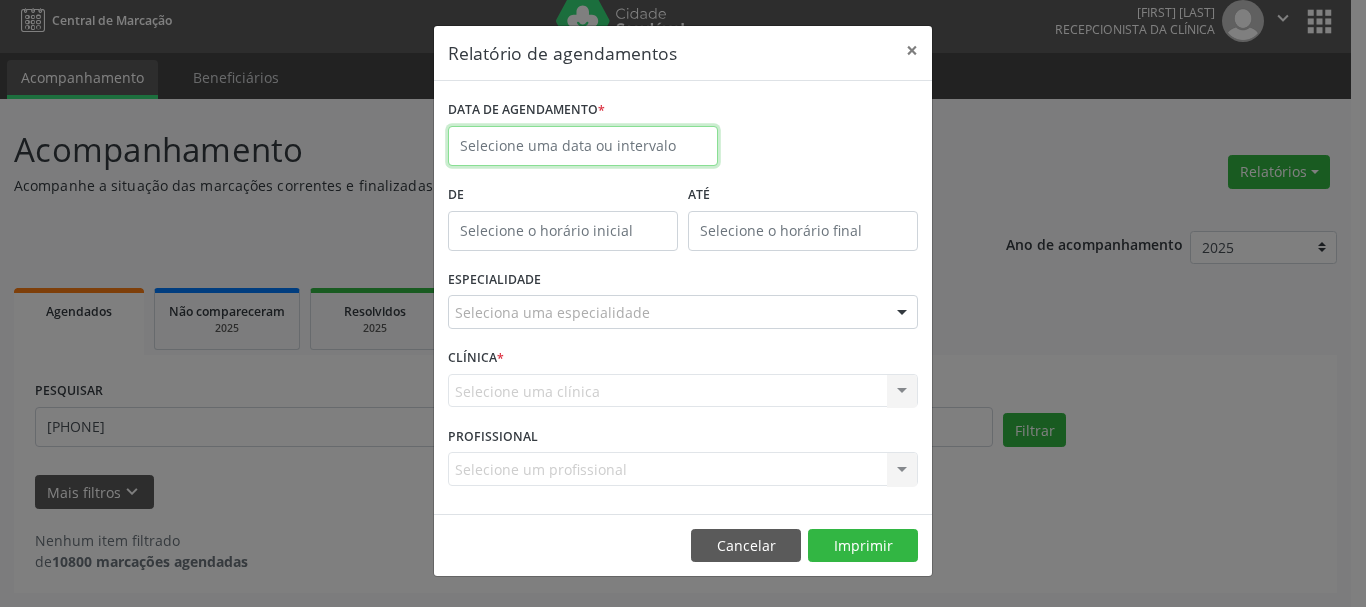 click at bounding box center [583, 146] 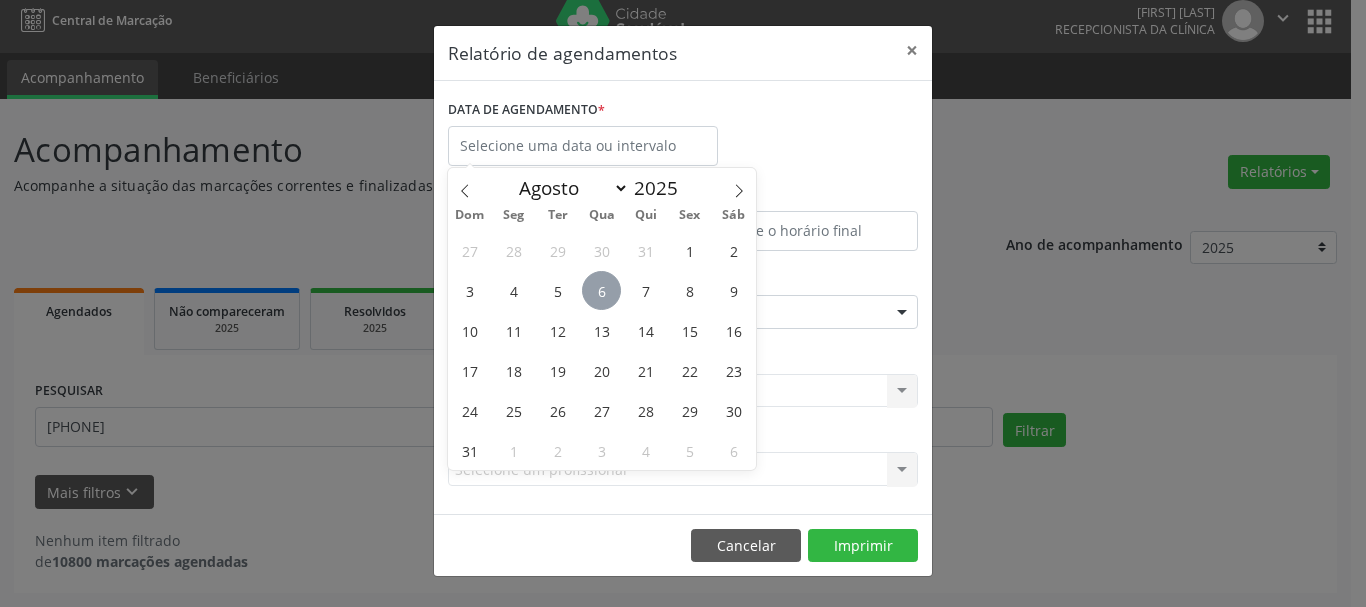 click on "6" at bounding box center (601, 290) 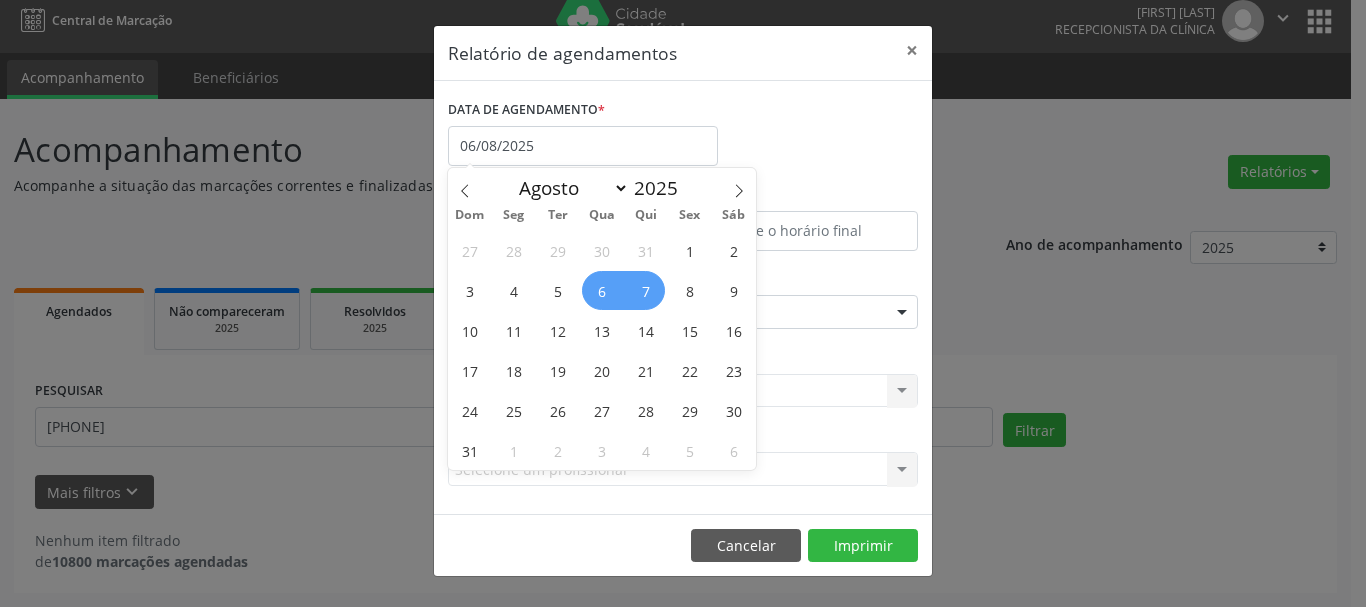 click on "7" at bounding box center [645, 290] 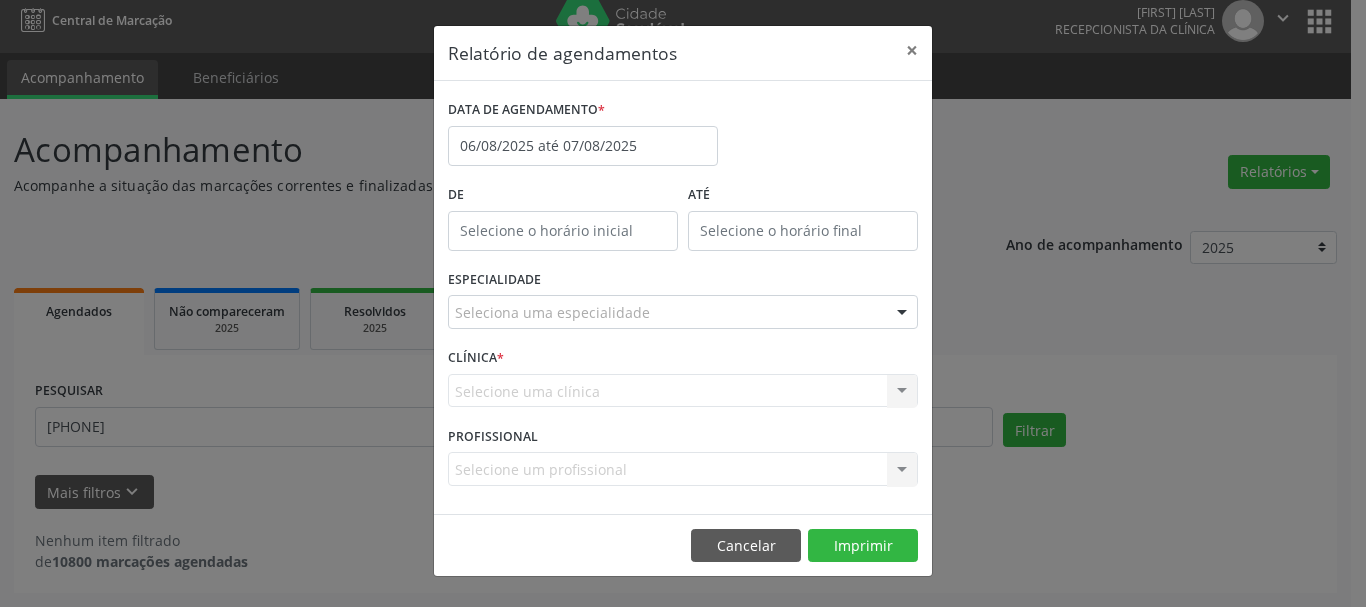 type on "12:00" 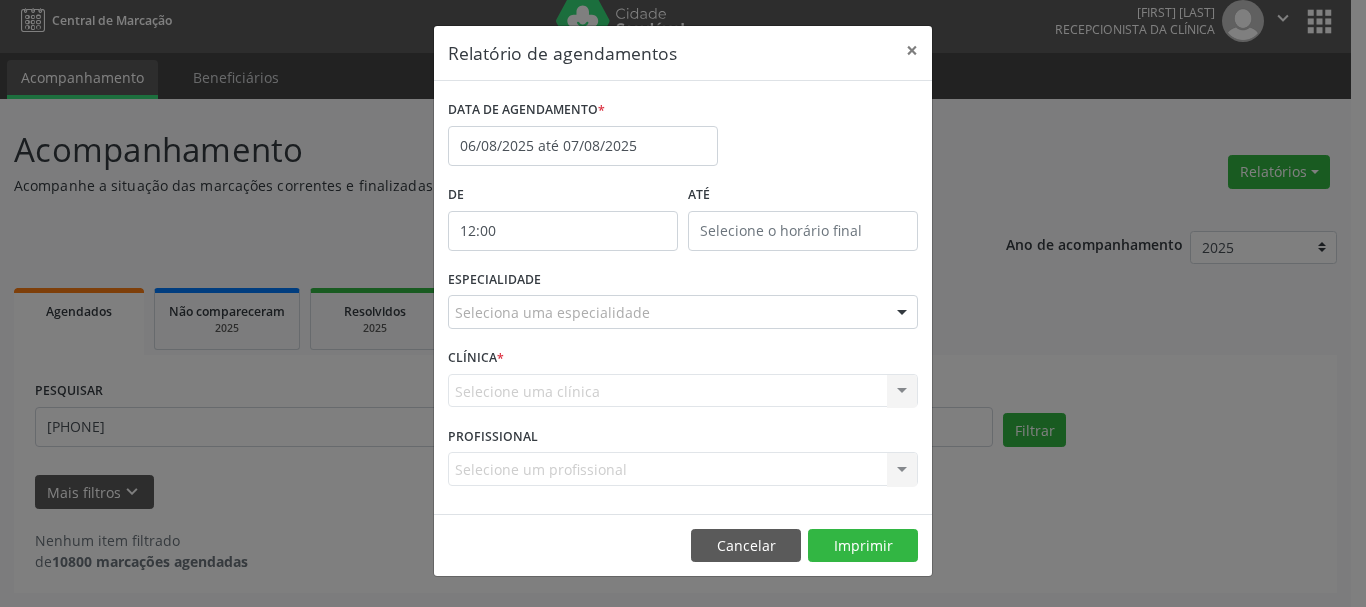 click on "12:00" at bounding box center [563, 231] 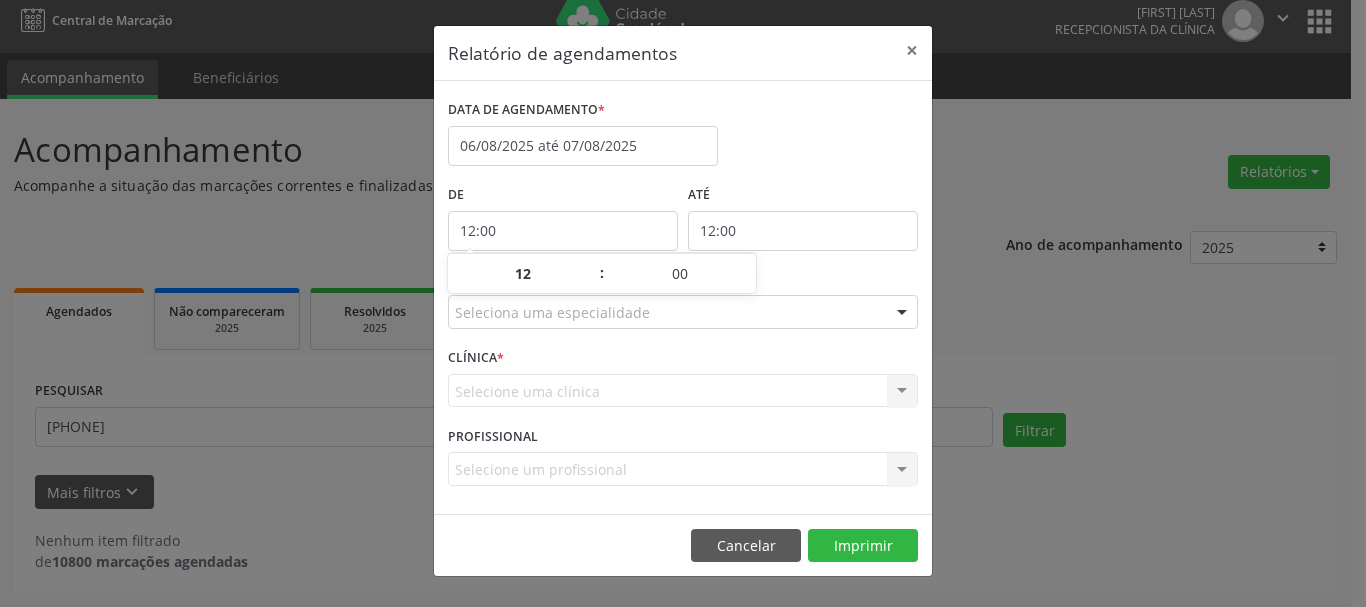 click on "12:00" at bounding box center (803, 231) 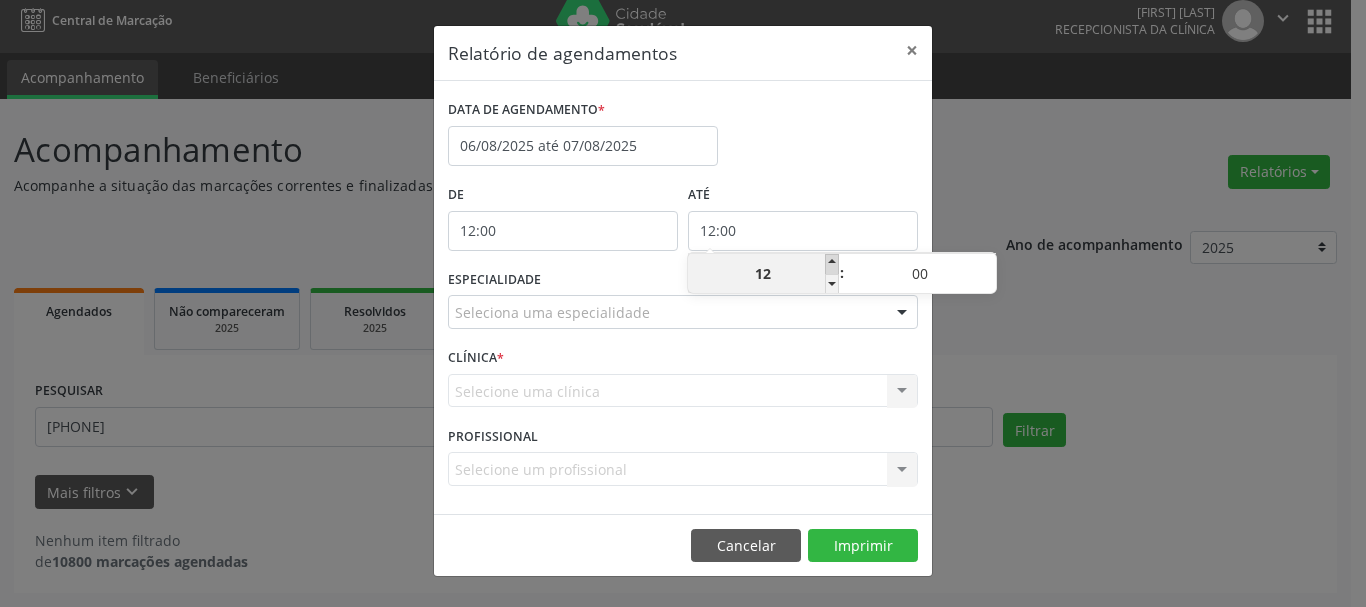 click at bounding box center [832, 264] 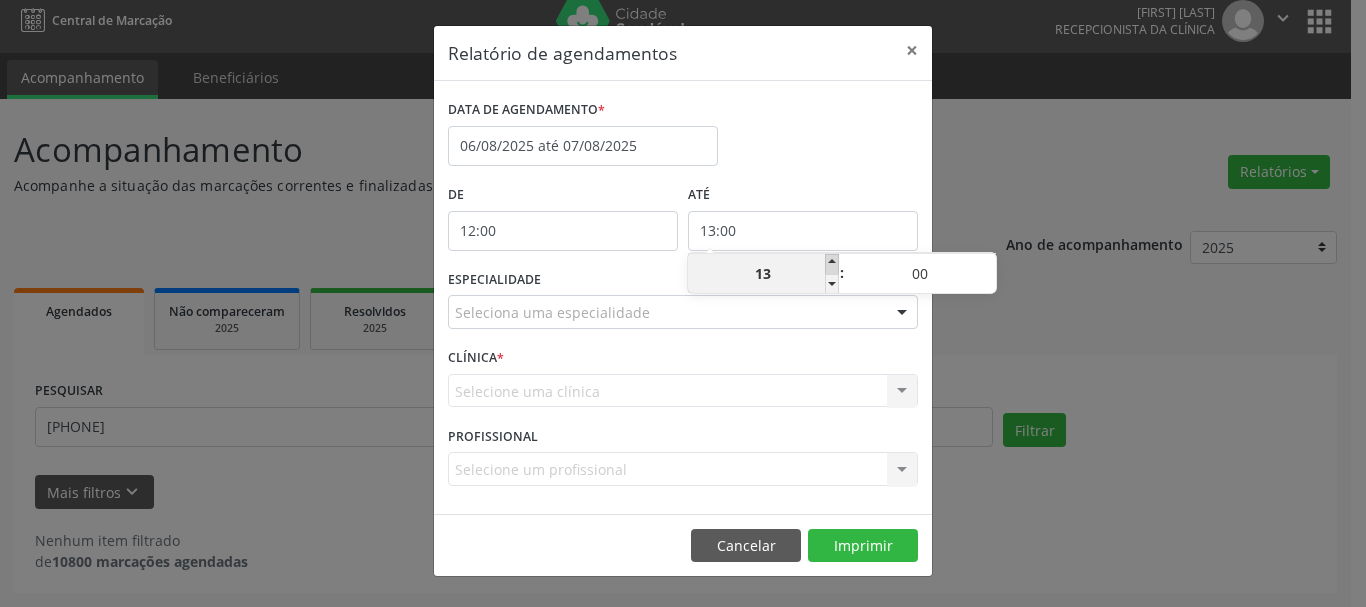 click at bounding box center (832, 264) 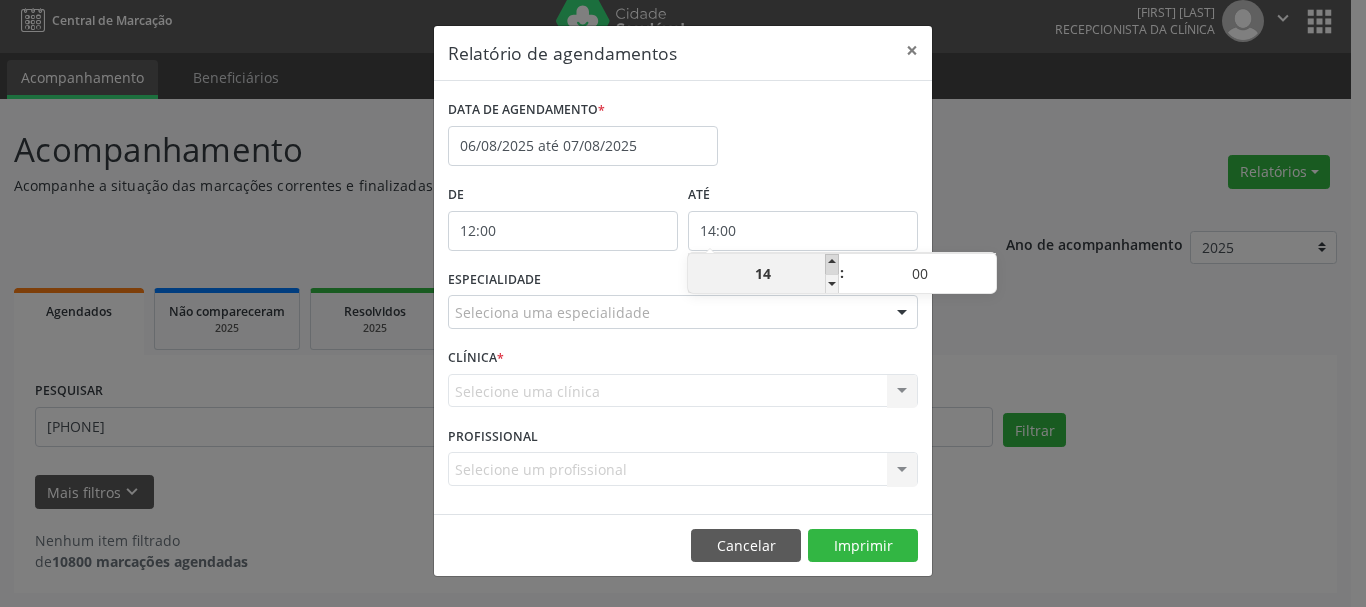 click at bounding box center [832, 264] 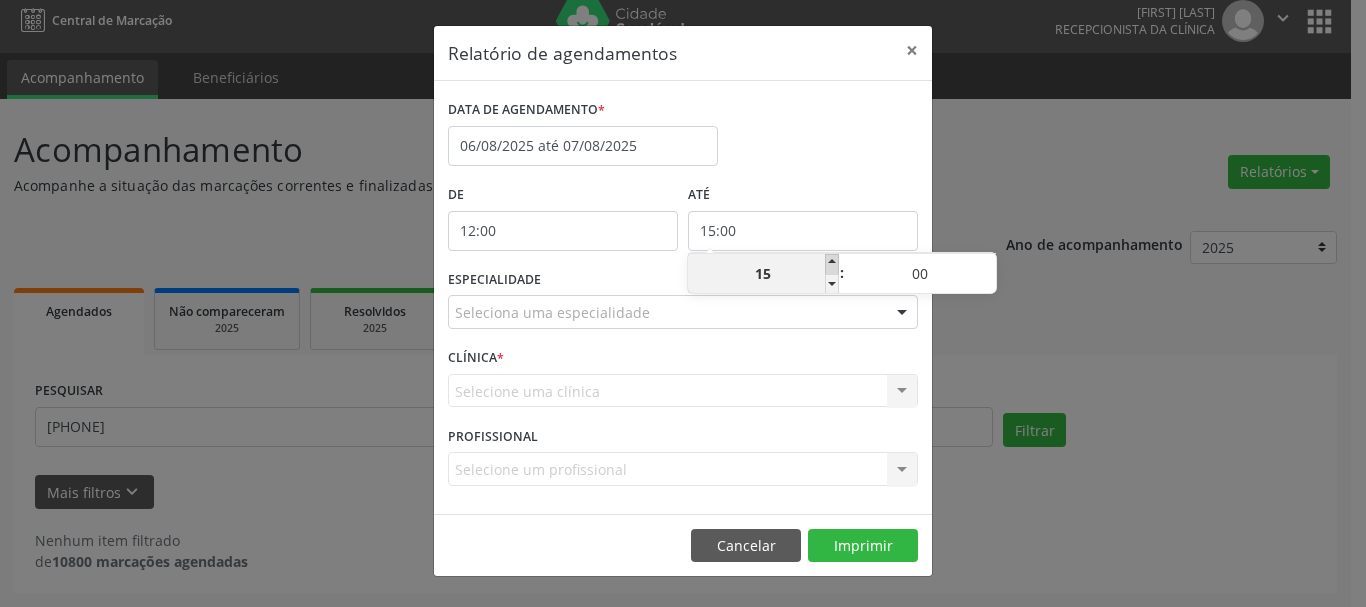 click at bounding box center [832, 264] 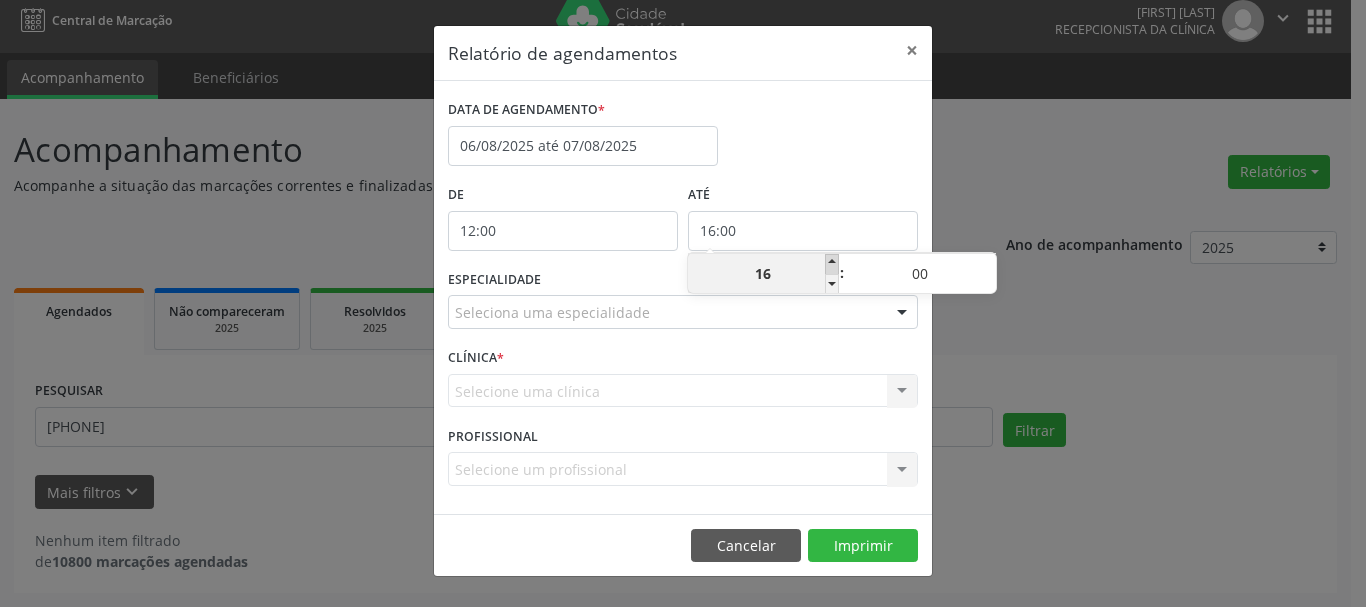 click at bounding box center (832, 264) 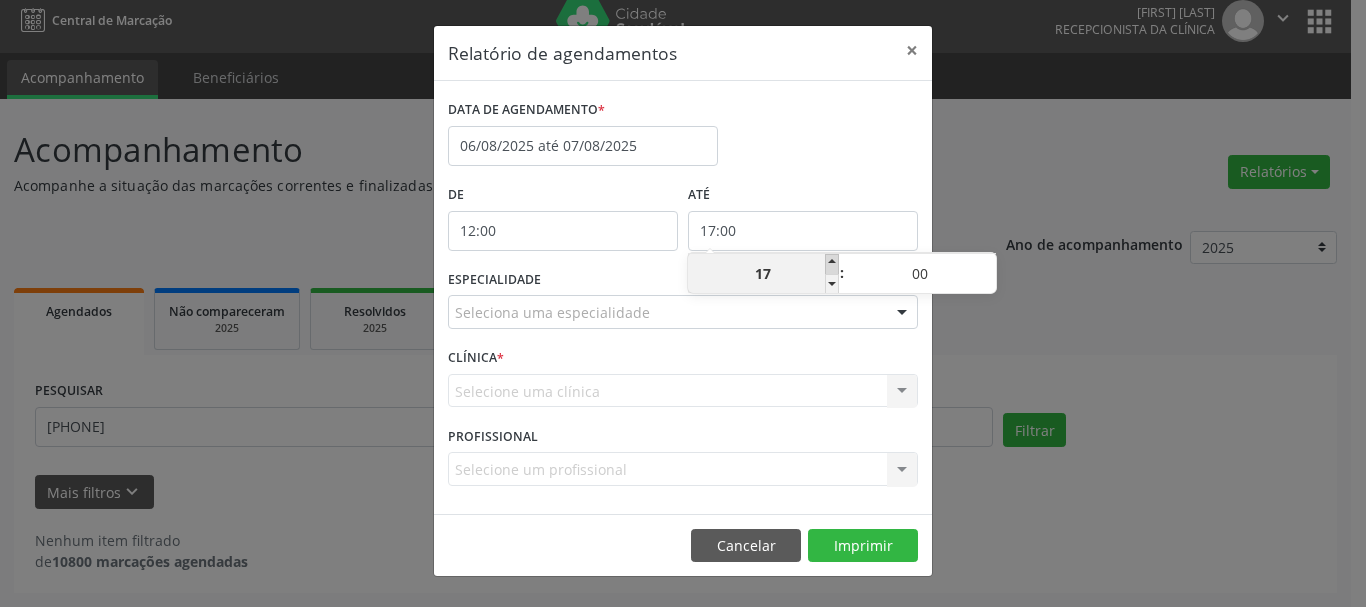 click at bounding box center [832, 264] 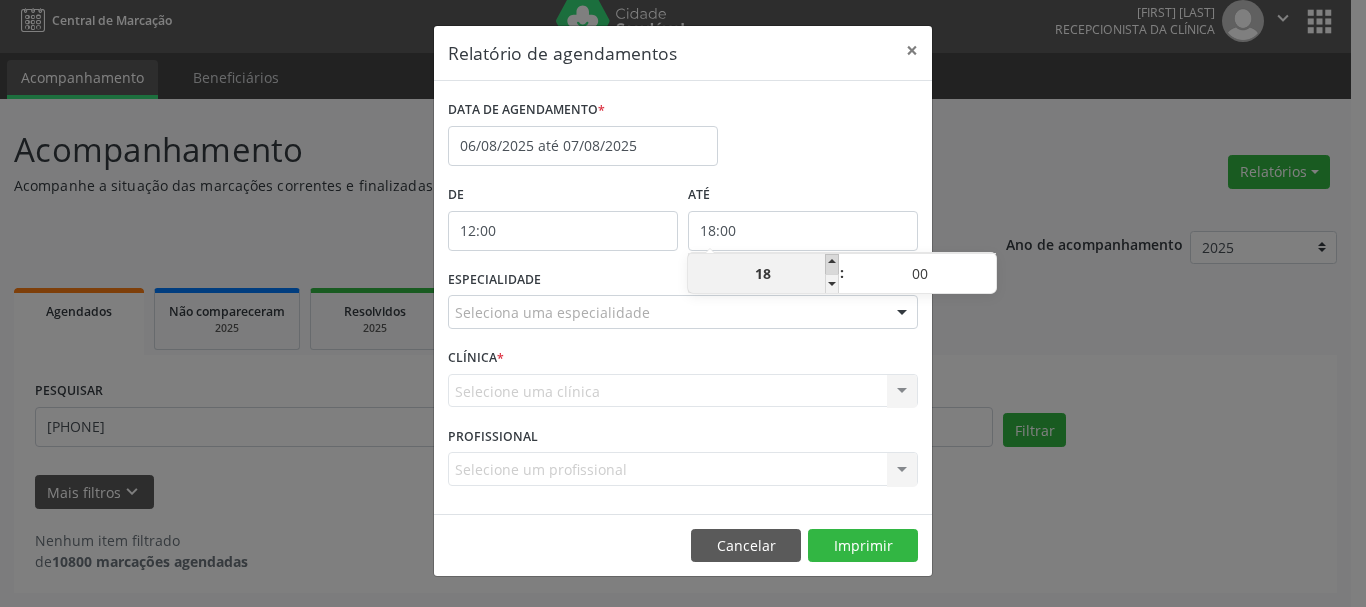 click at bounding box center [832, 264] 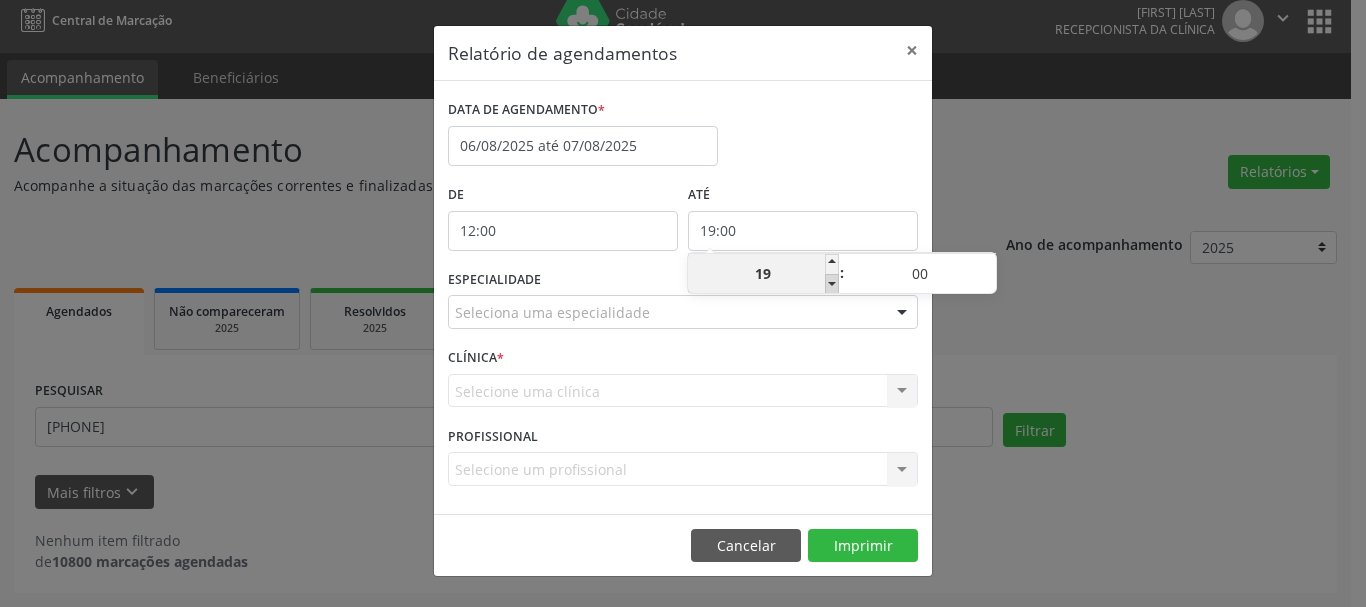 click at bounding box center (832, 284) 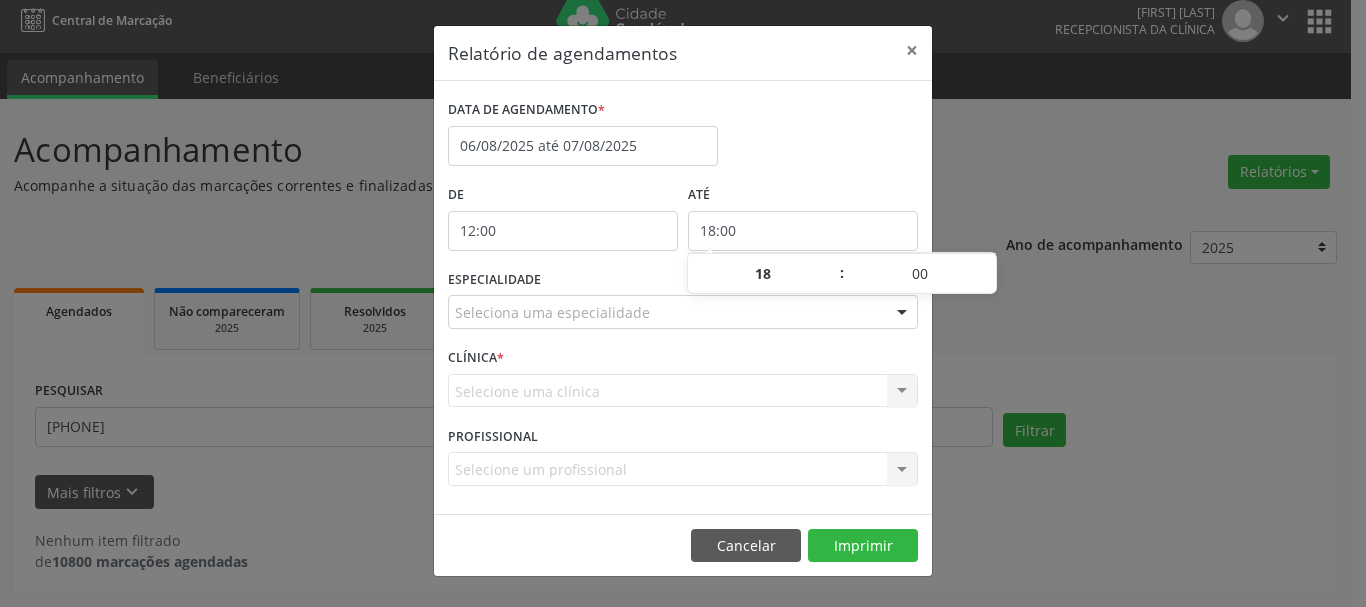 click on "Seleciona uma especialidade" at bounding box center [683, 312] 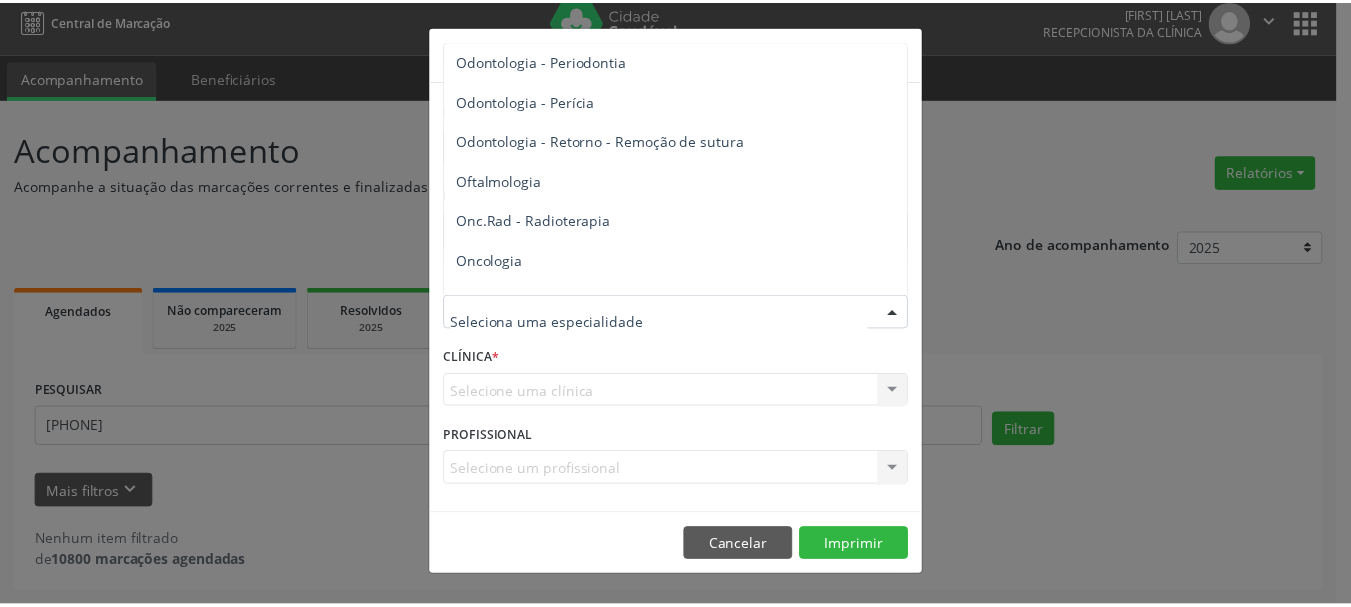 scroll, scrollTop: 2700, scrollLeft: 0, axis: vertical 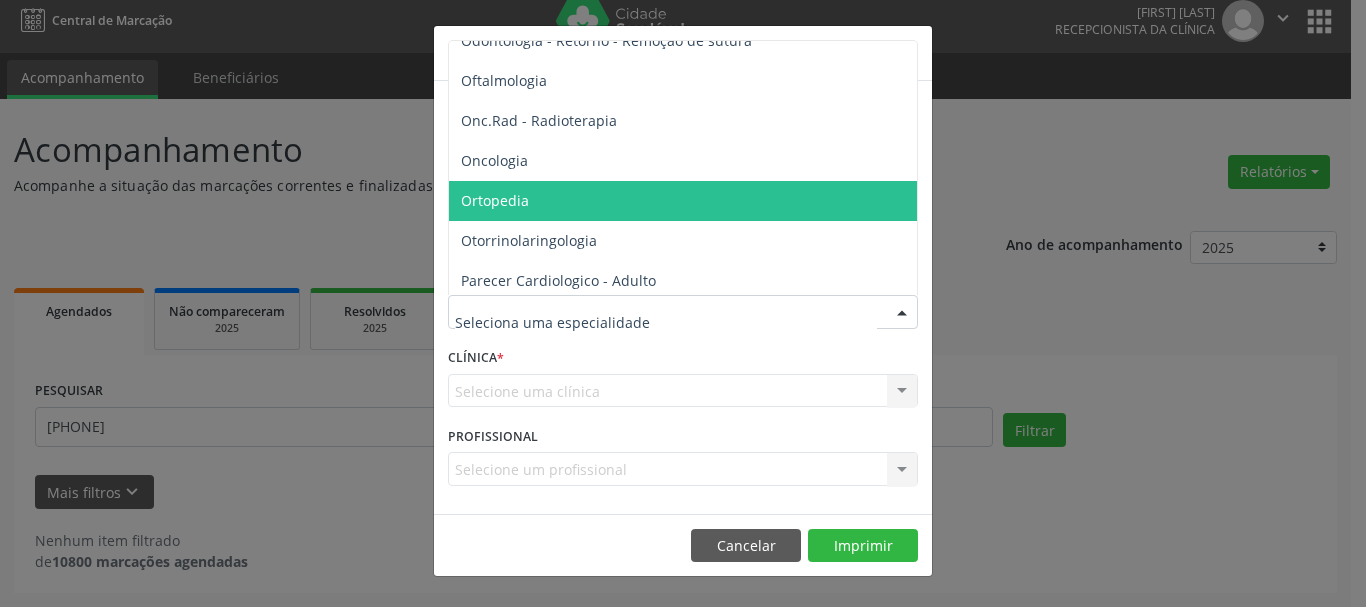 click on "Ortopedia" at bounding box center (684, 201) 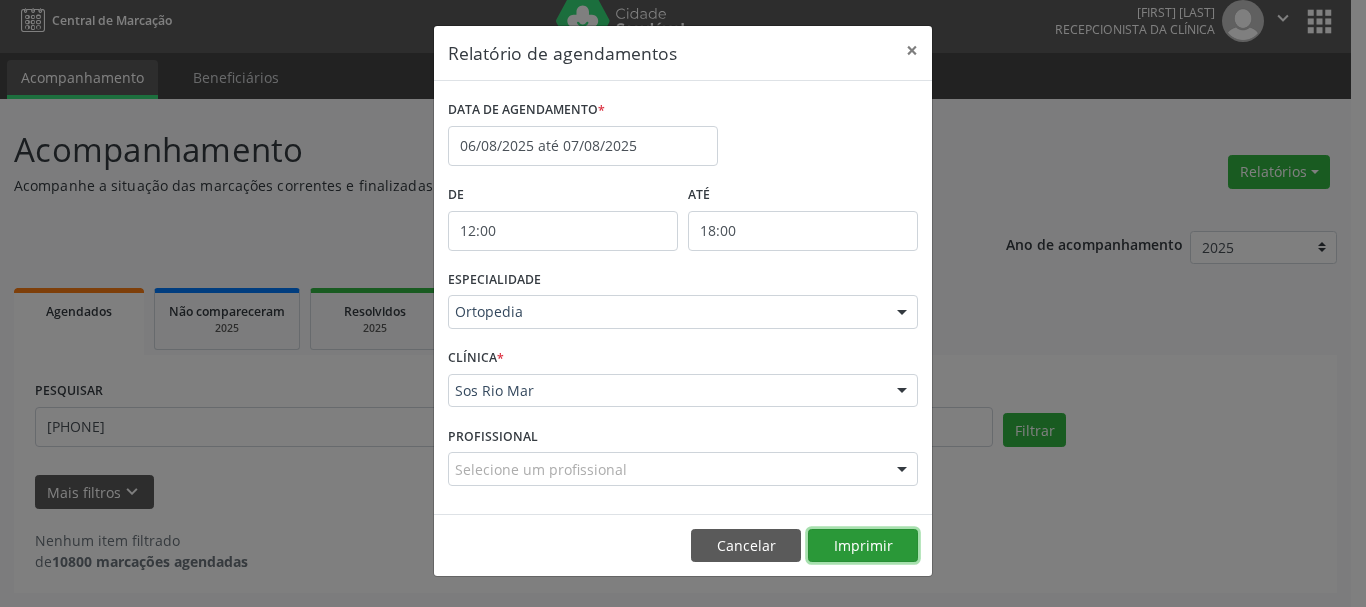 click on "Imprimir" at bounding box center (863, 546) 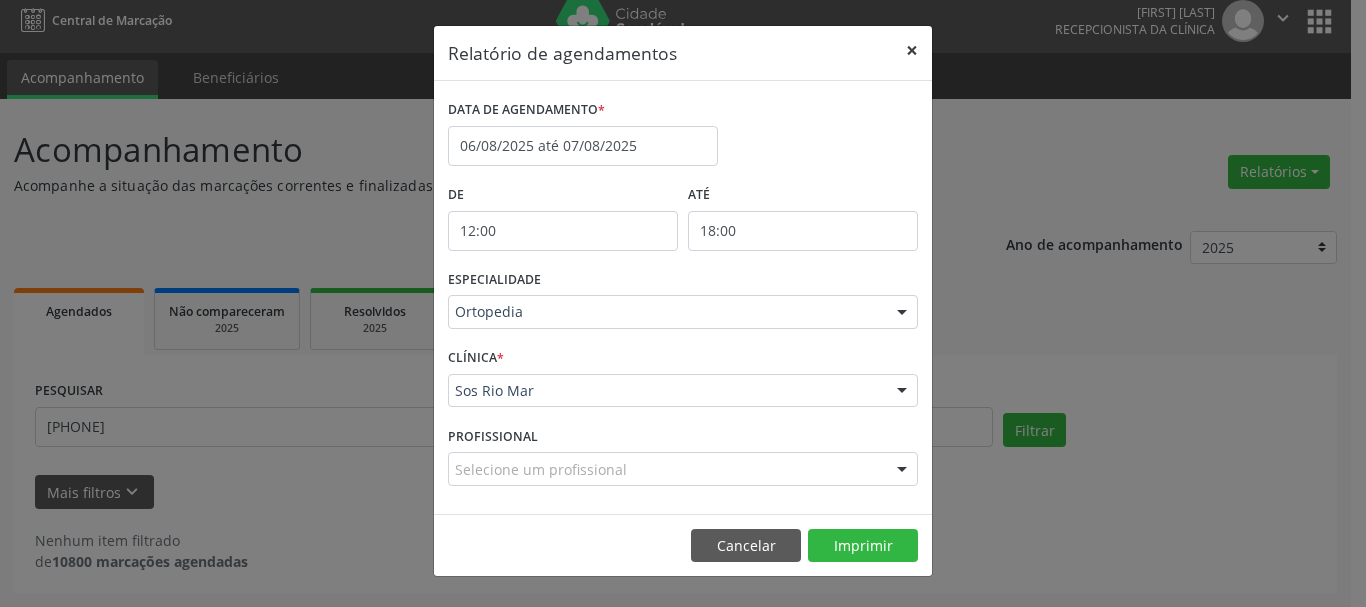 click on "×" at bounding box center [912, 50] 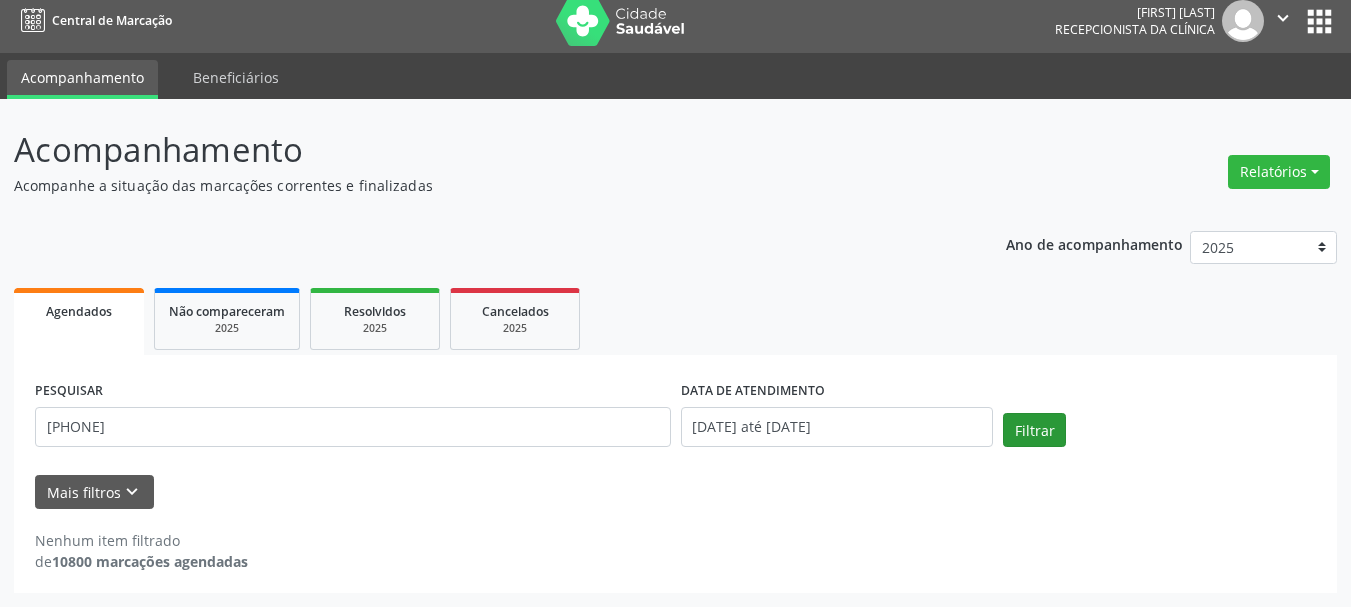 click on "Filtrar" at bounding box center [1159, 437] 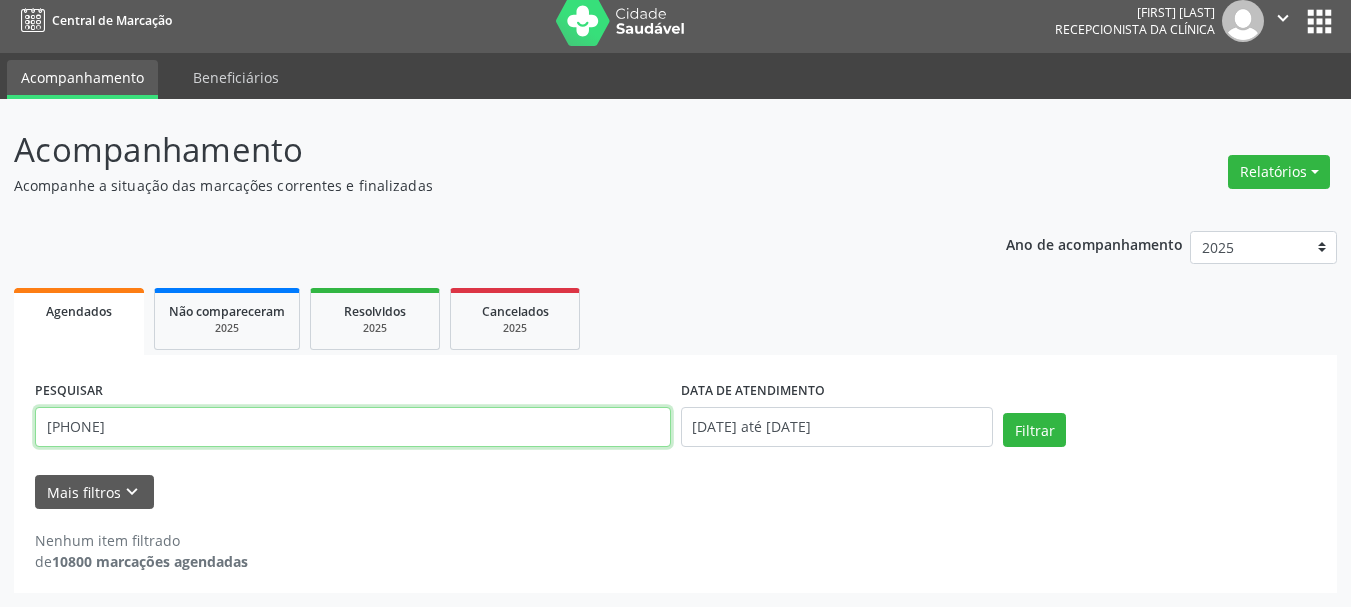 drag, startPoint x: 386, startPoint y: 432, endPoint x: 0, endPoint y: 452, distance: 386.5178 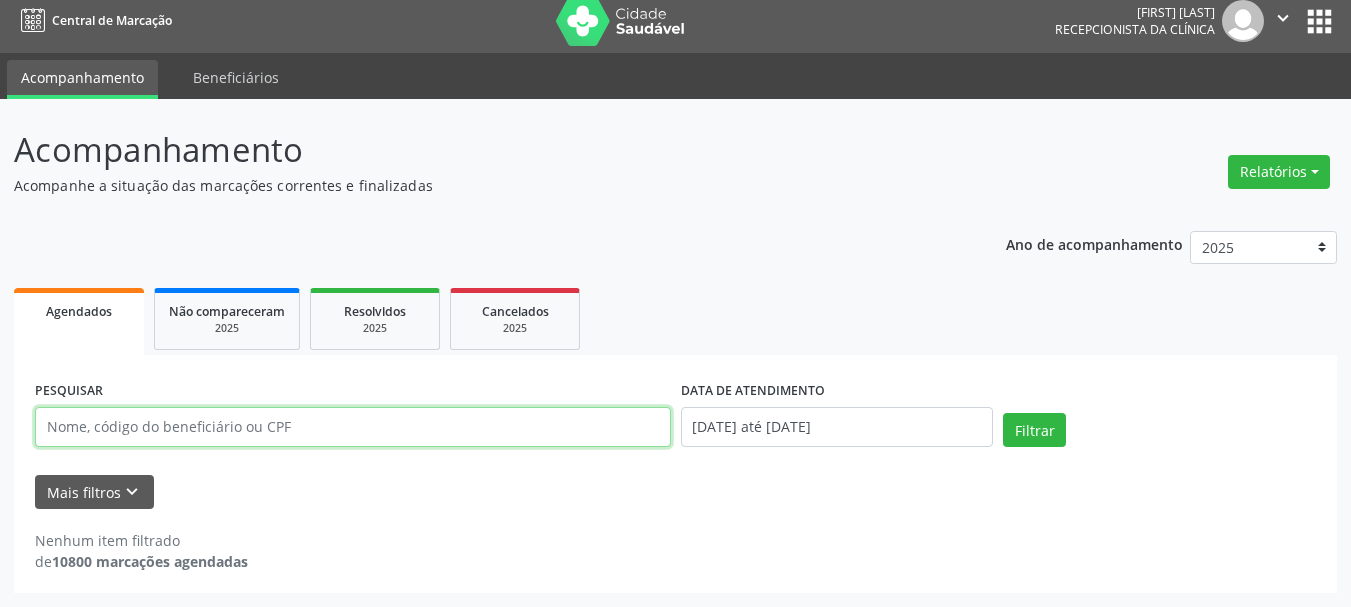 paste on "[PHONE]" 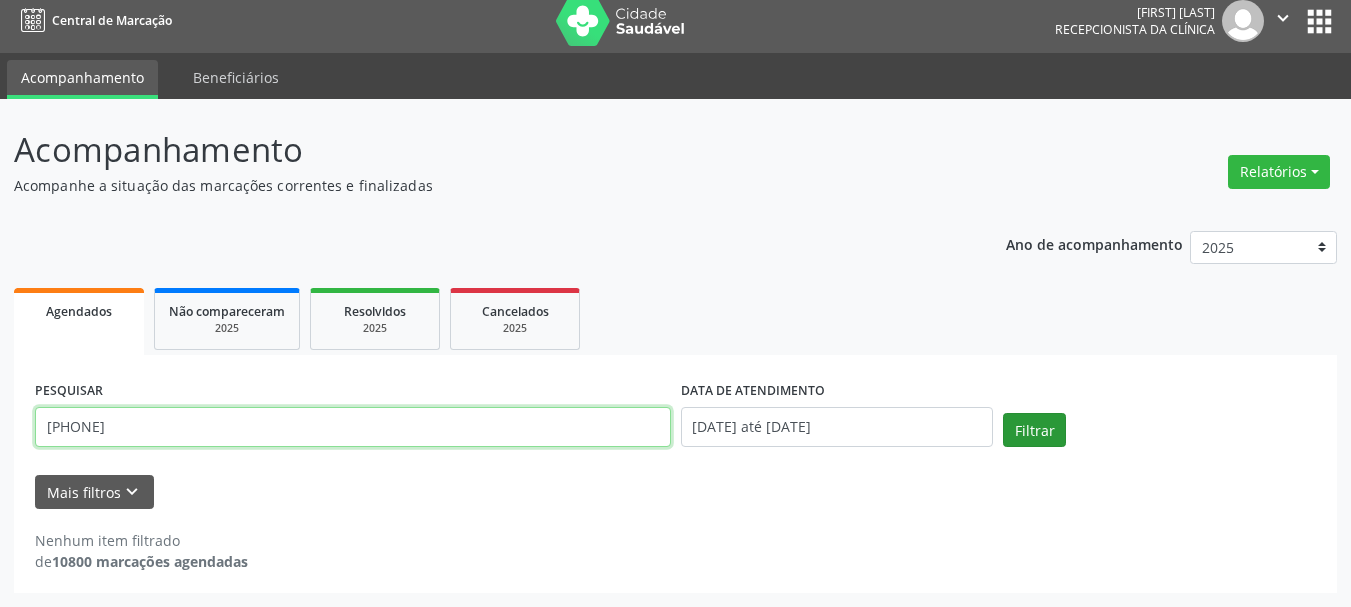 type on "[PHONE]" 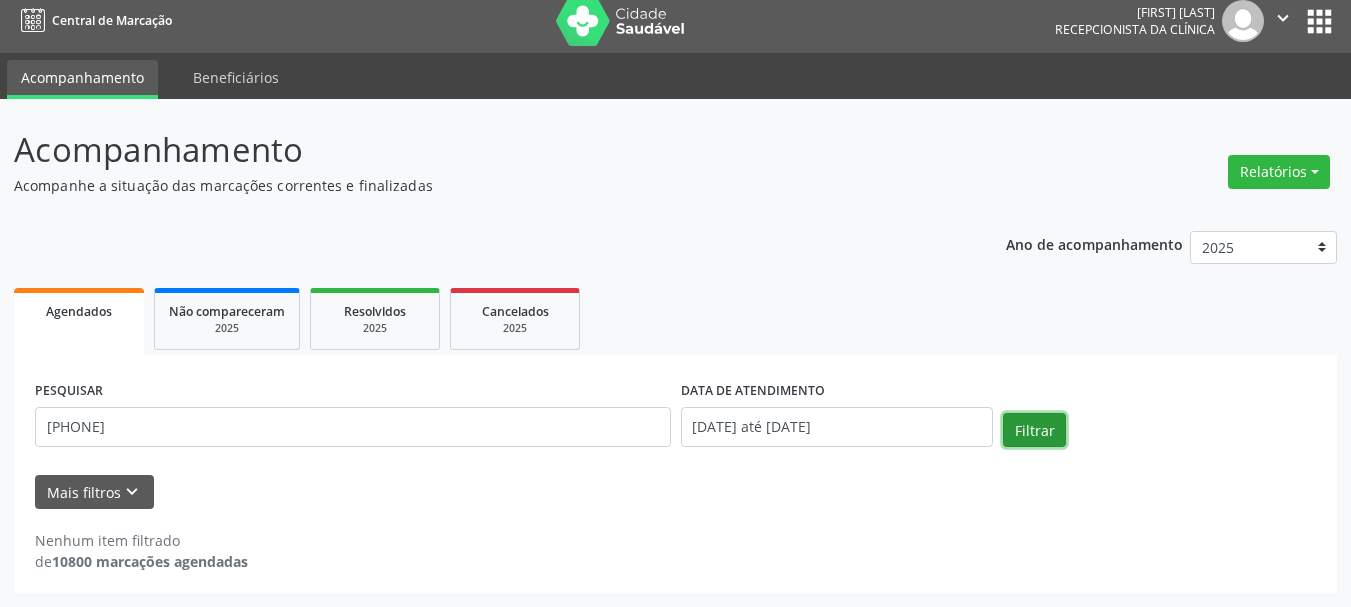 click on "Filtrar" at bounding box center (1034, 430) 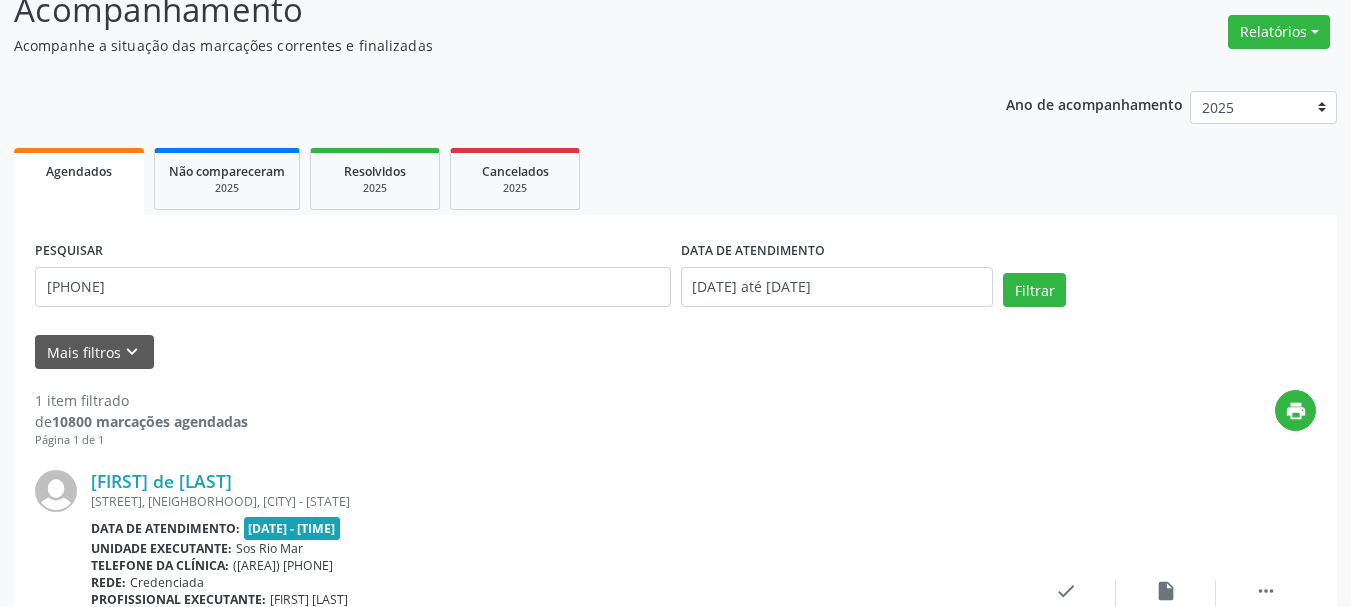 scroll, scrollTop: 333, scrollLeft: 0, axis: vertical 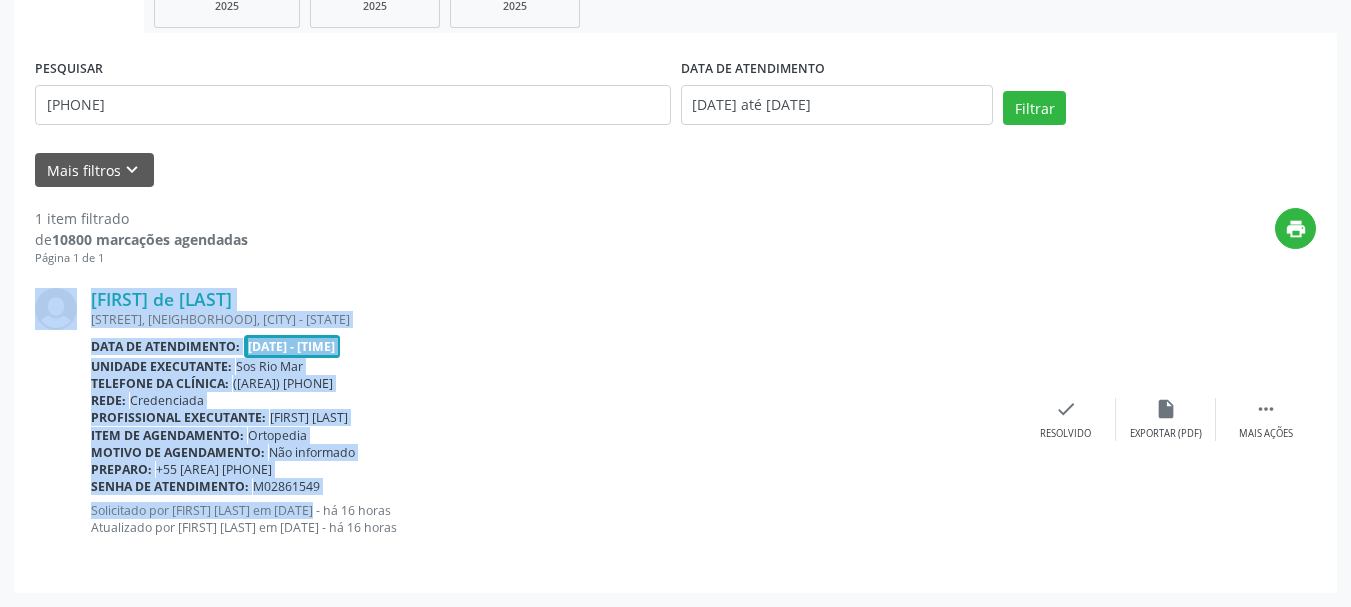 drag, startPoint x: 90, startPoint y: 483, endPoint x: 395, endPoint y: 488, distance: 305.041 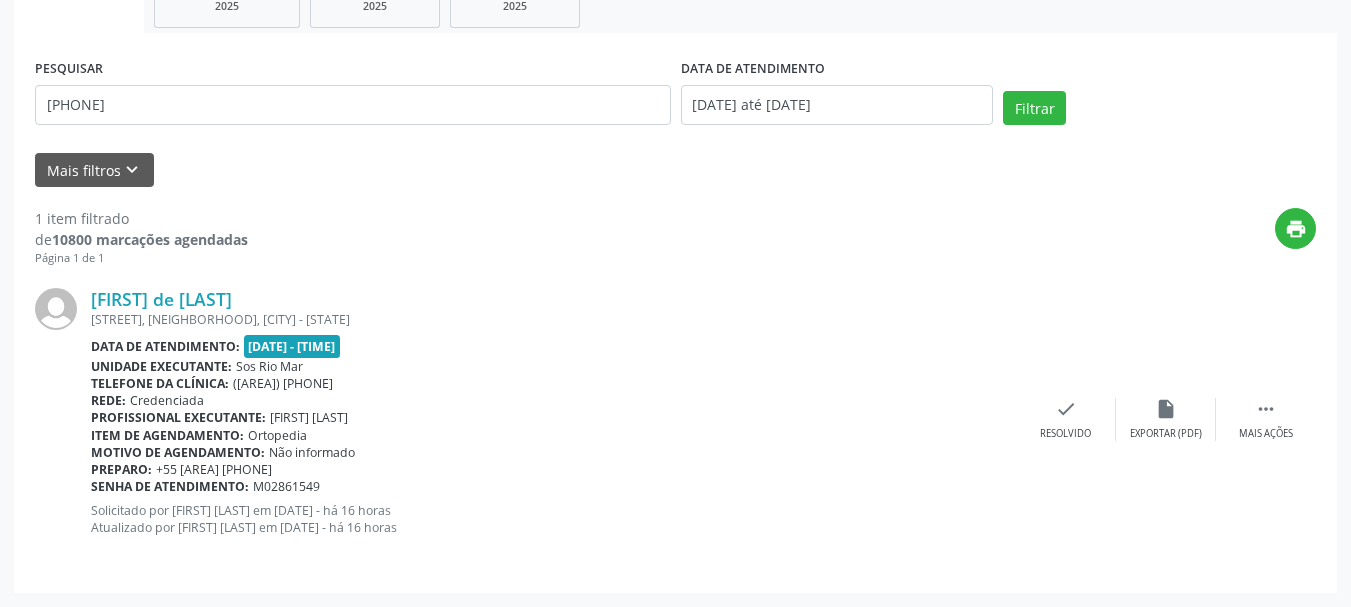 drag, startPoint x: 93, startPoint y: 488, endPoint x: 334, endPoint y: 486, distance: 241.0083 